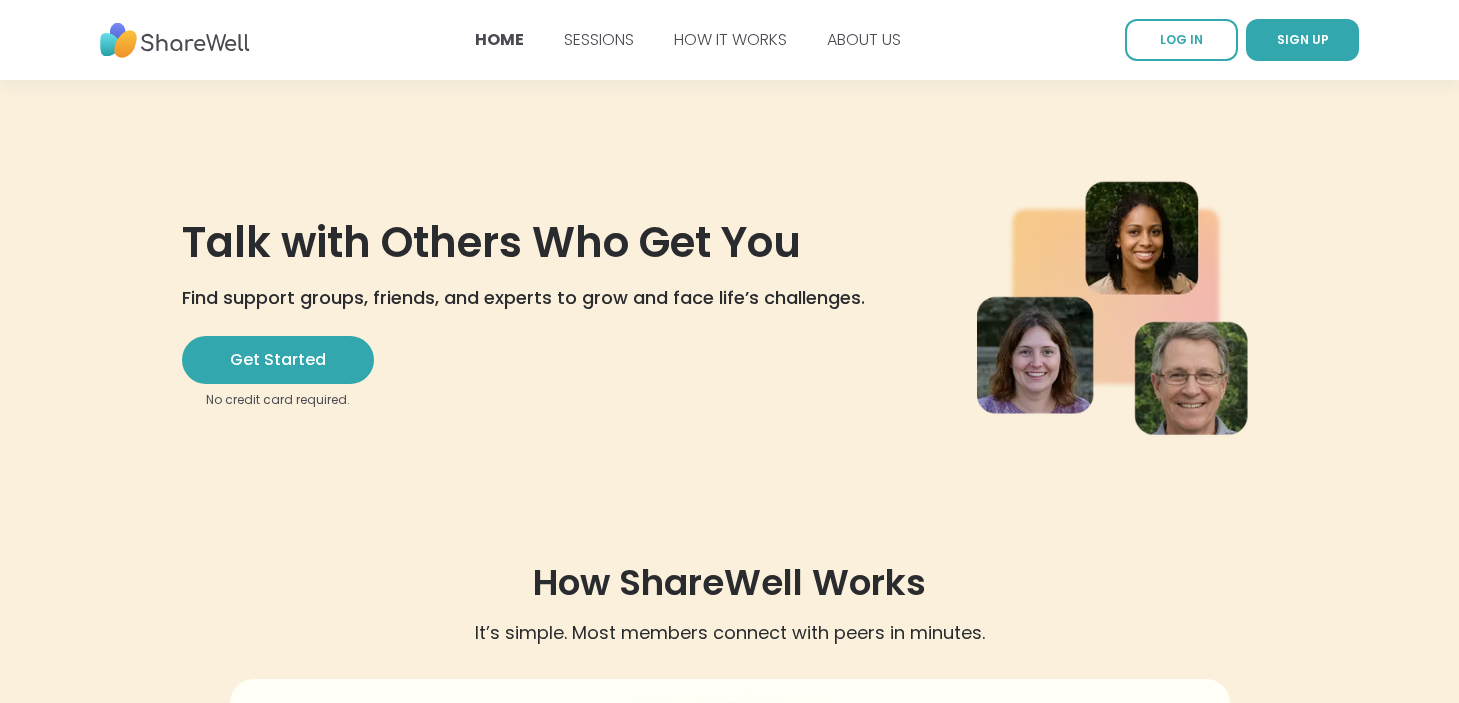 scroll, scrollTop: 0, scrollLeft: 0, axis: both 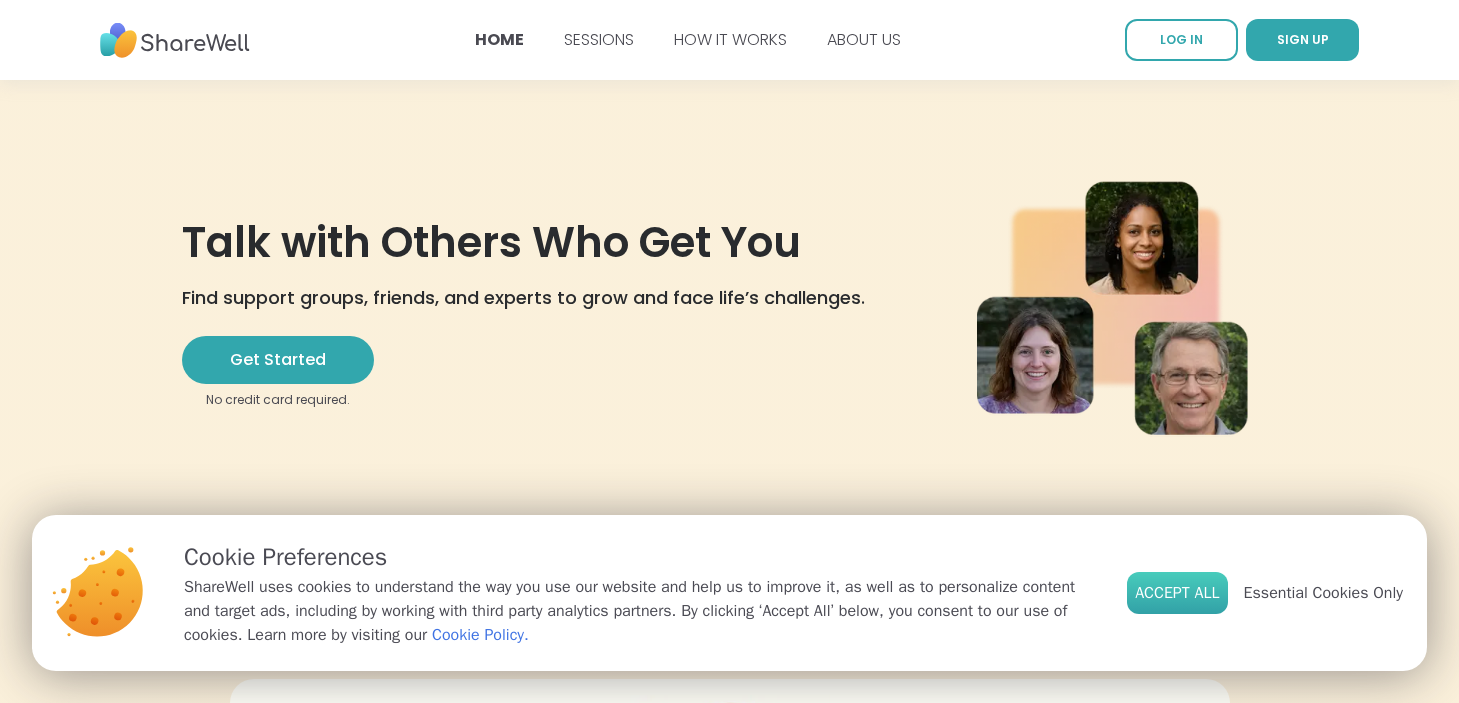 click on "Accept All" at bounding box center [1177, 593] 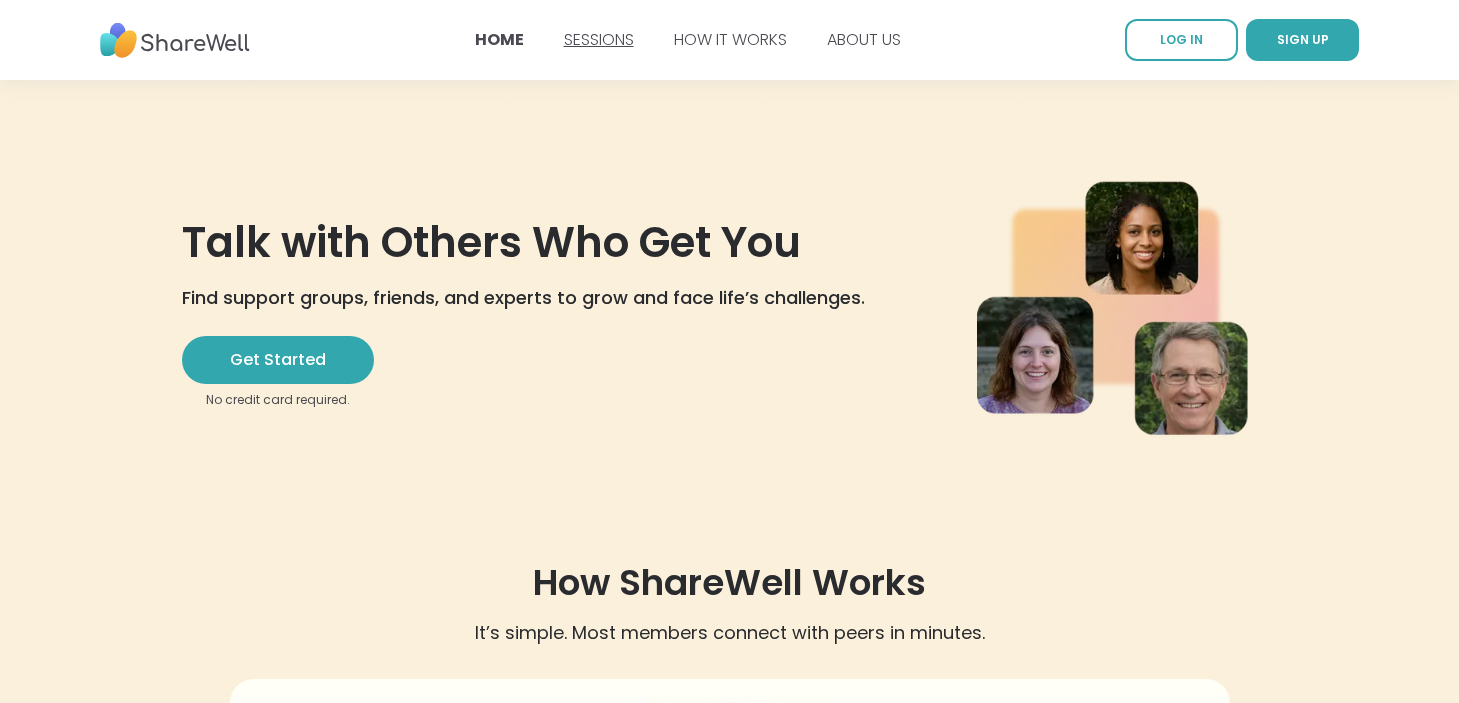 click on "SESSIONS" at bounding box center (599, 39) 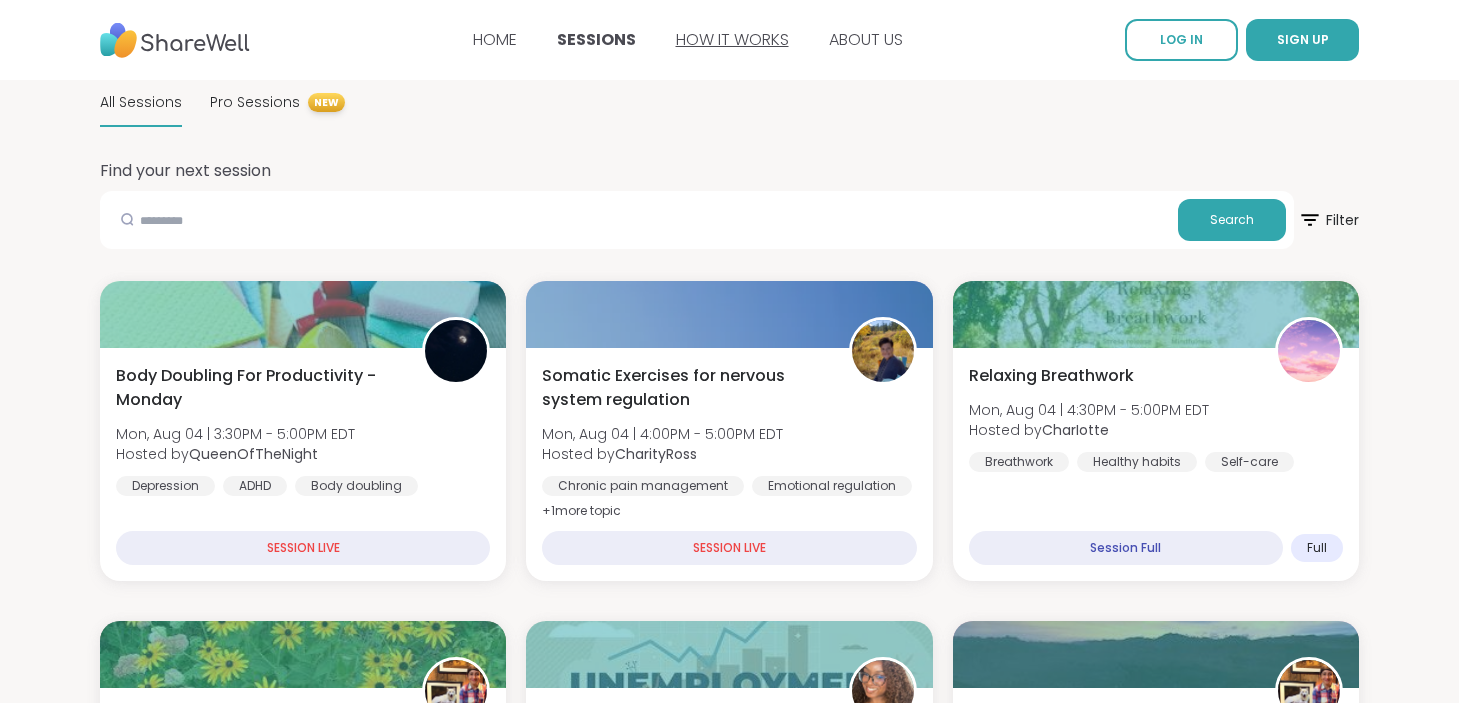 click on "HOW IT WORKS" at bounding box center (732, 39) 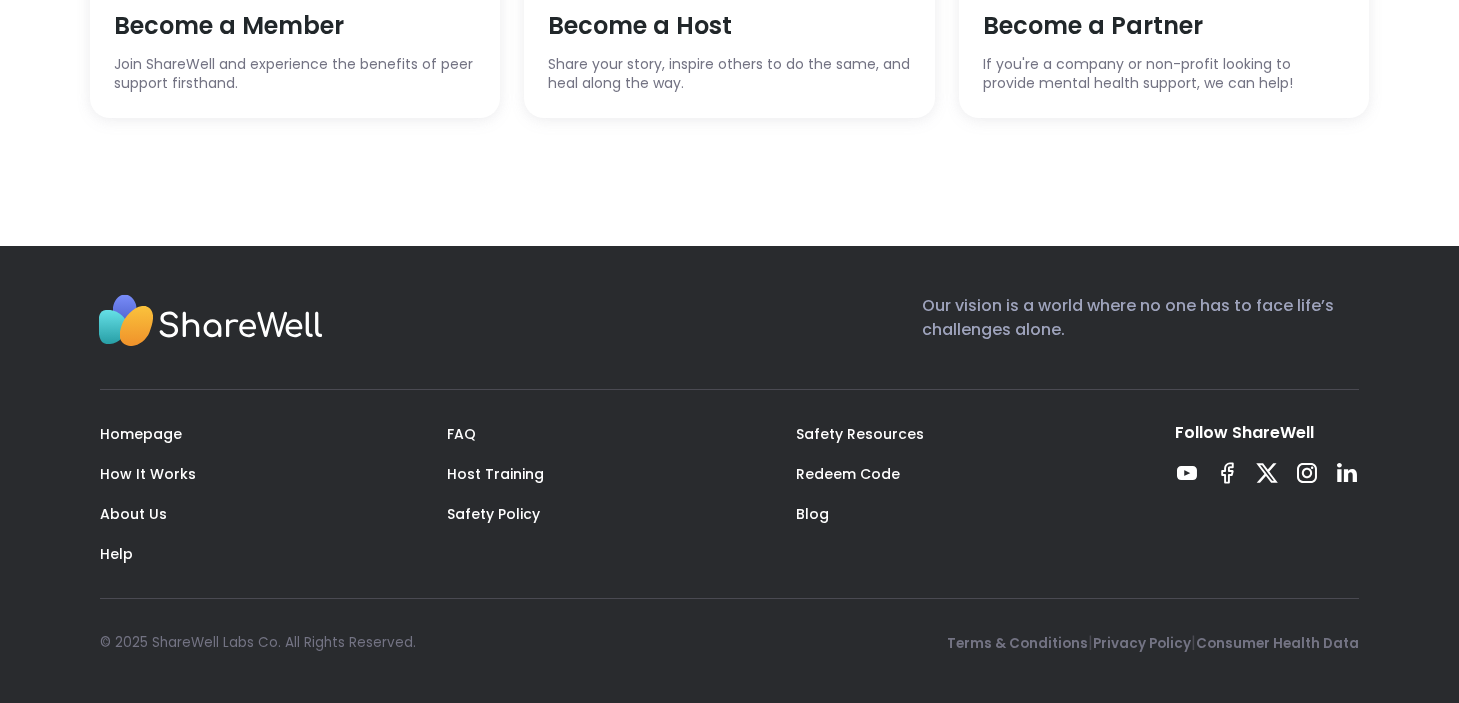 scroll, scrollTop: 6035, scrollLeft: 0, axis: vertical 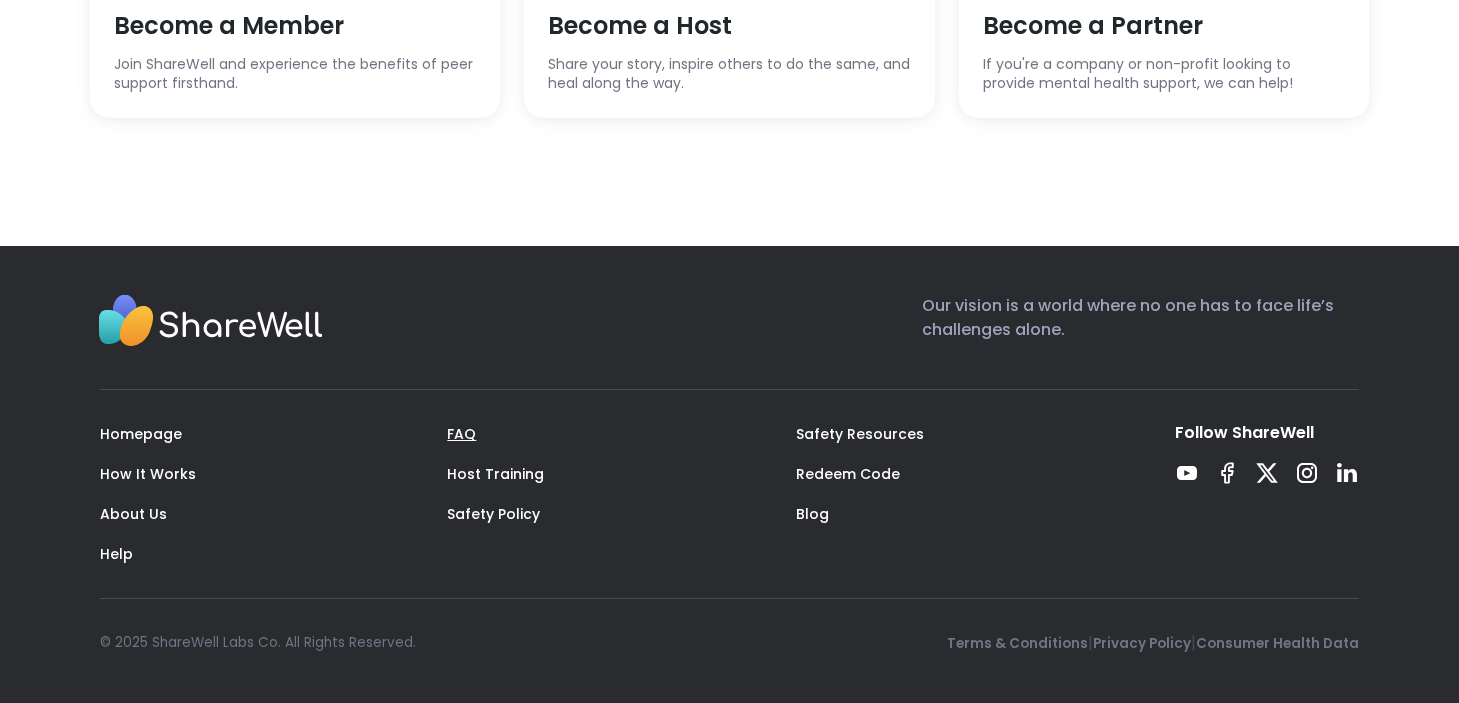 click on "FAQ" at bounding box center (461, 434) 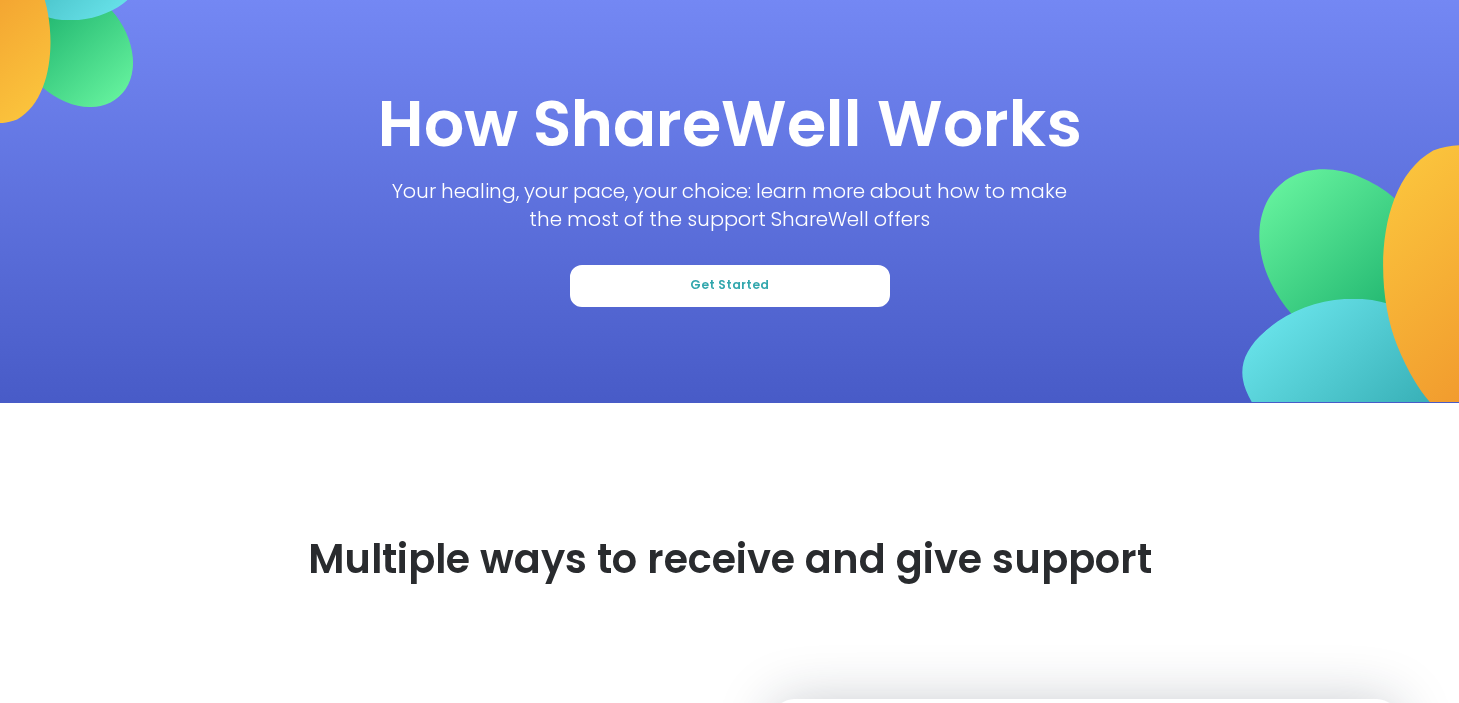 scroll, scrollTop: 0, scrollLeft: 0, axis: both 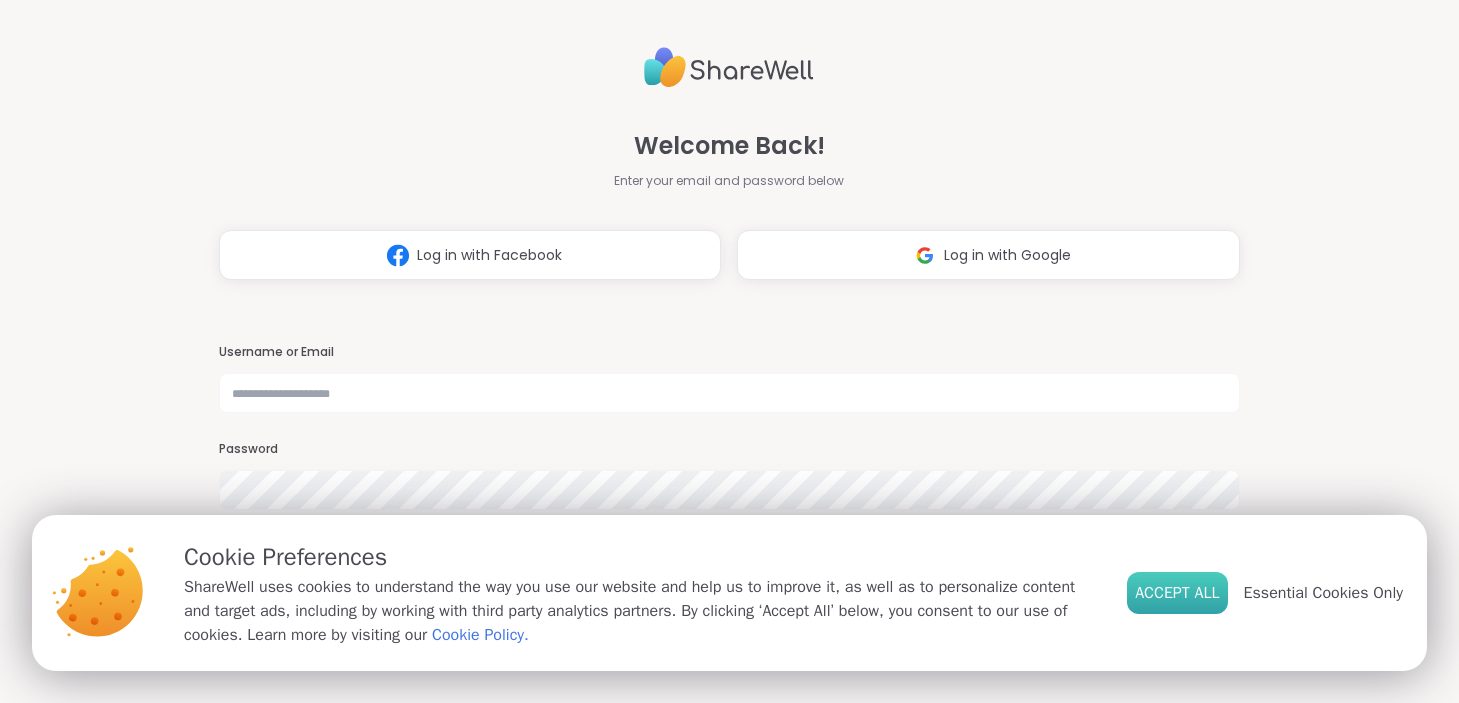 click on "Accept All" at bounding box center (1177, 593) 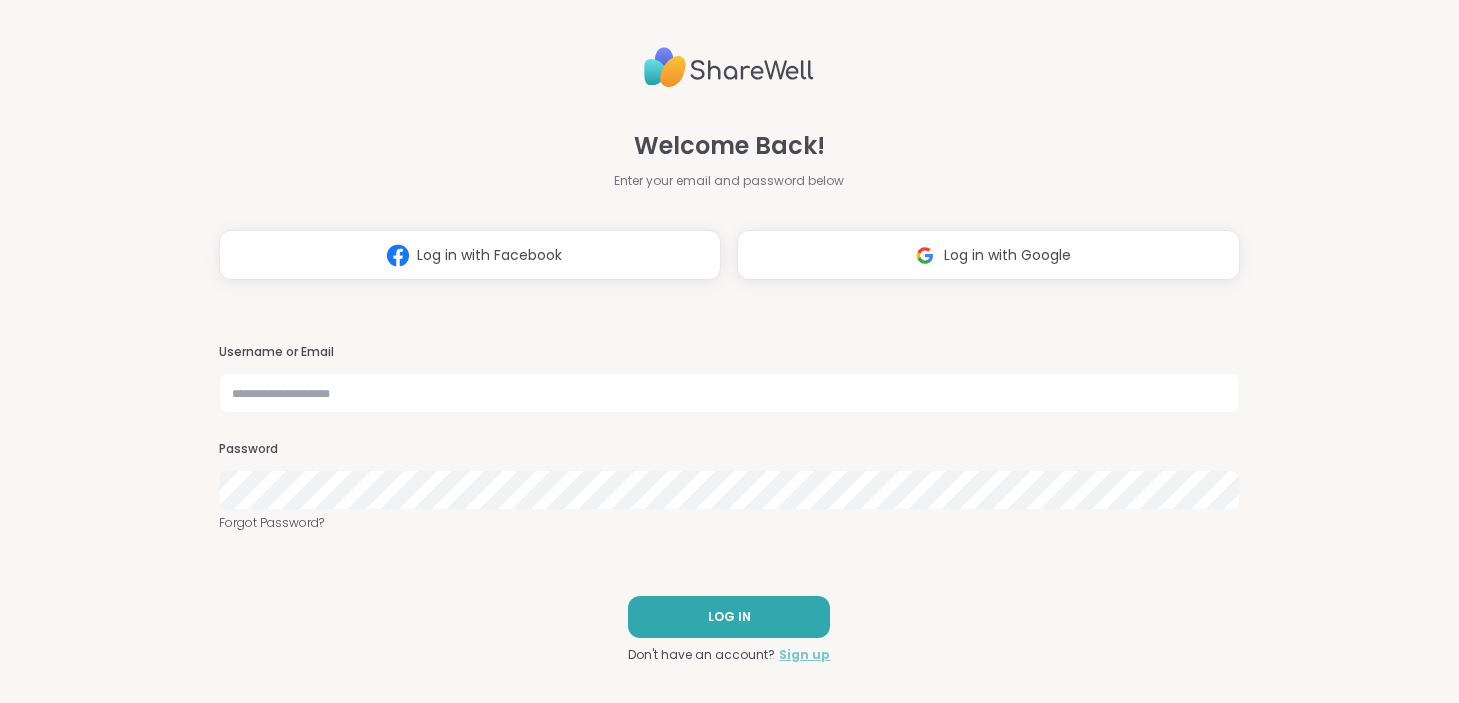 click on "Sign up" at bounding box center [804, 655] 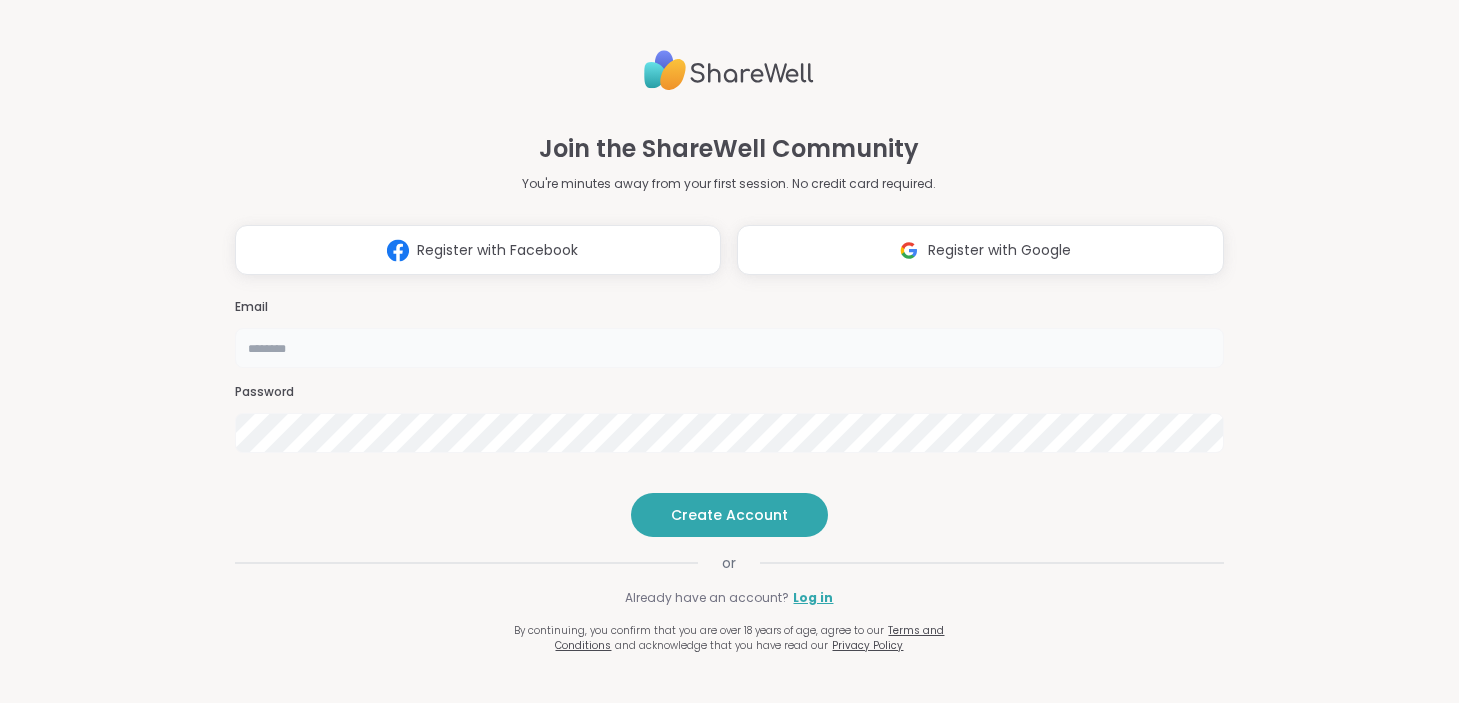 click at bounding box center [729, 348] 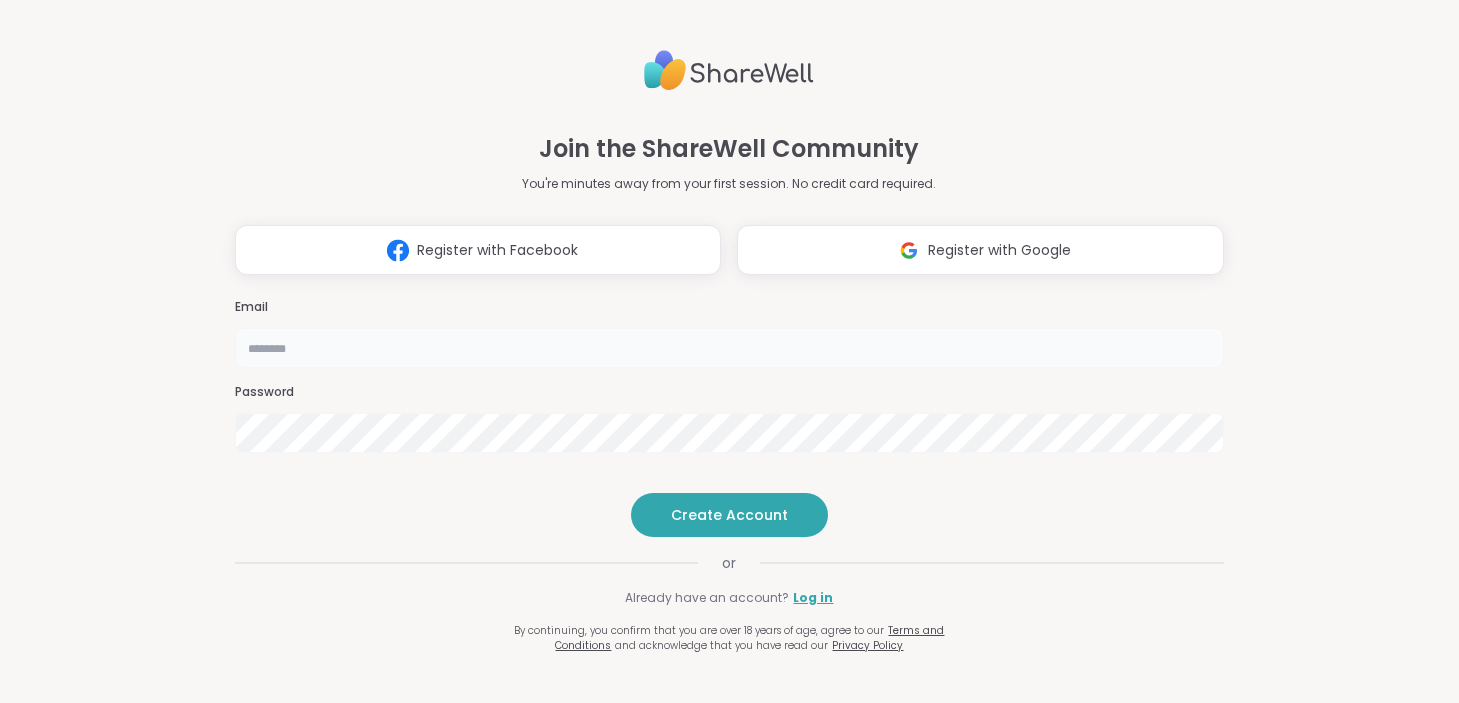 type on "**********" 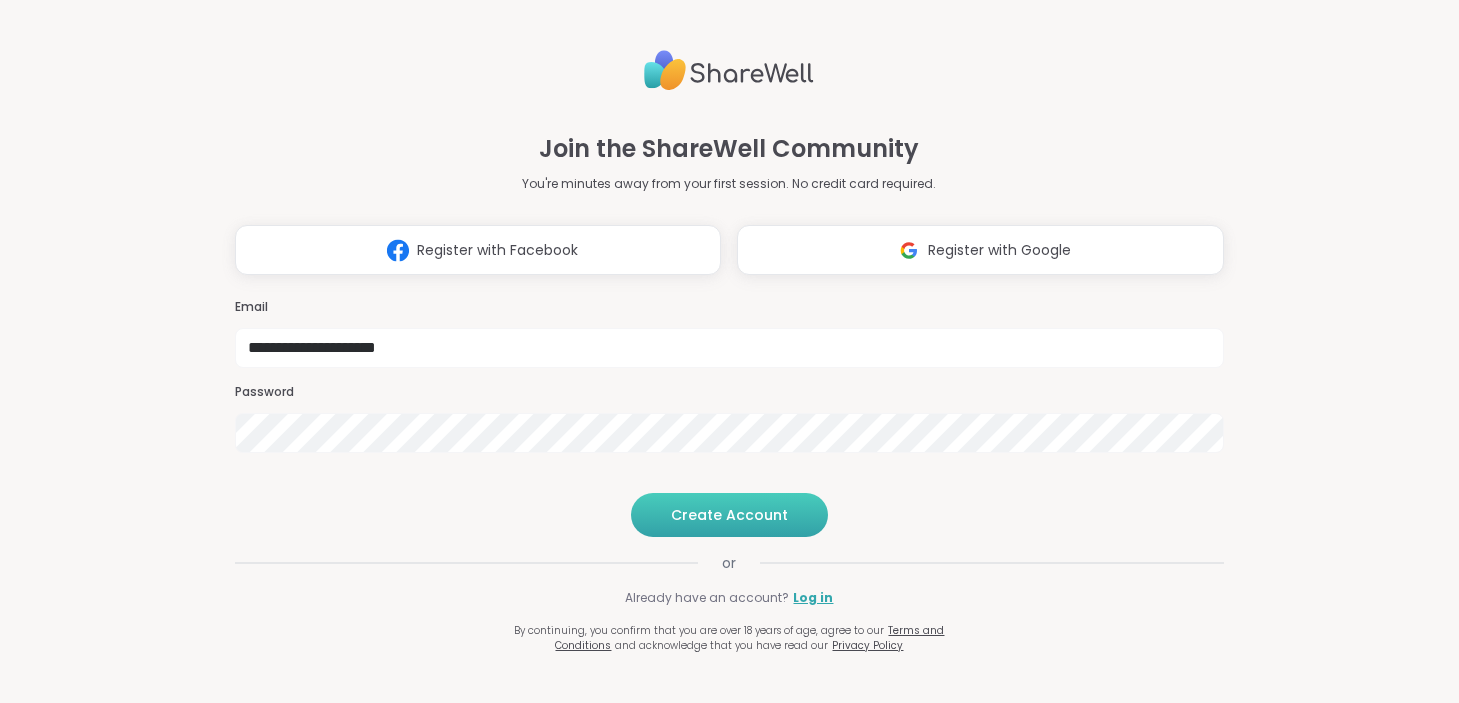 click on "Create Account" at bounding box center (729, 515) 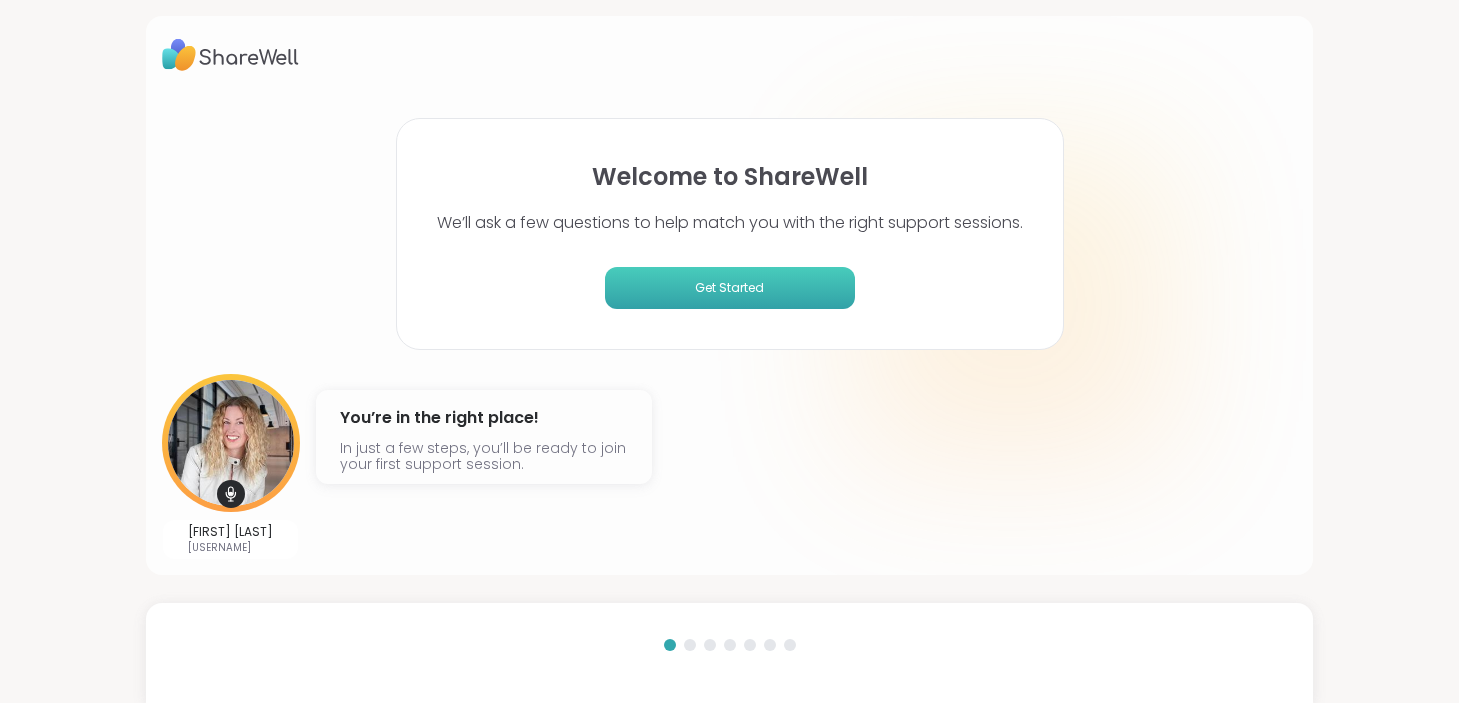click on "Get Started" at bounding box center (730, 288) 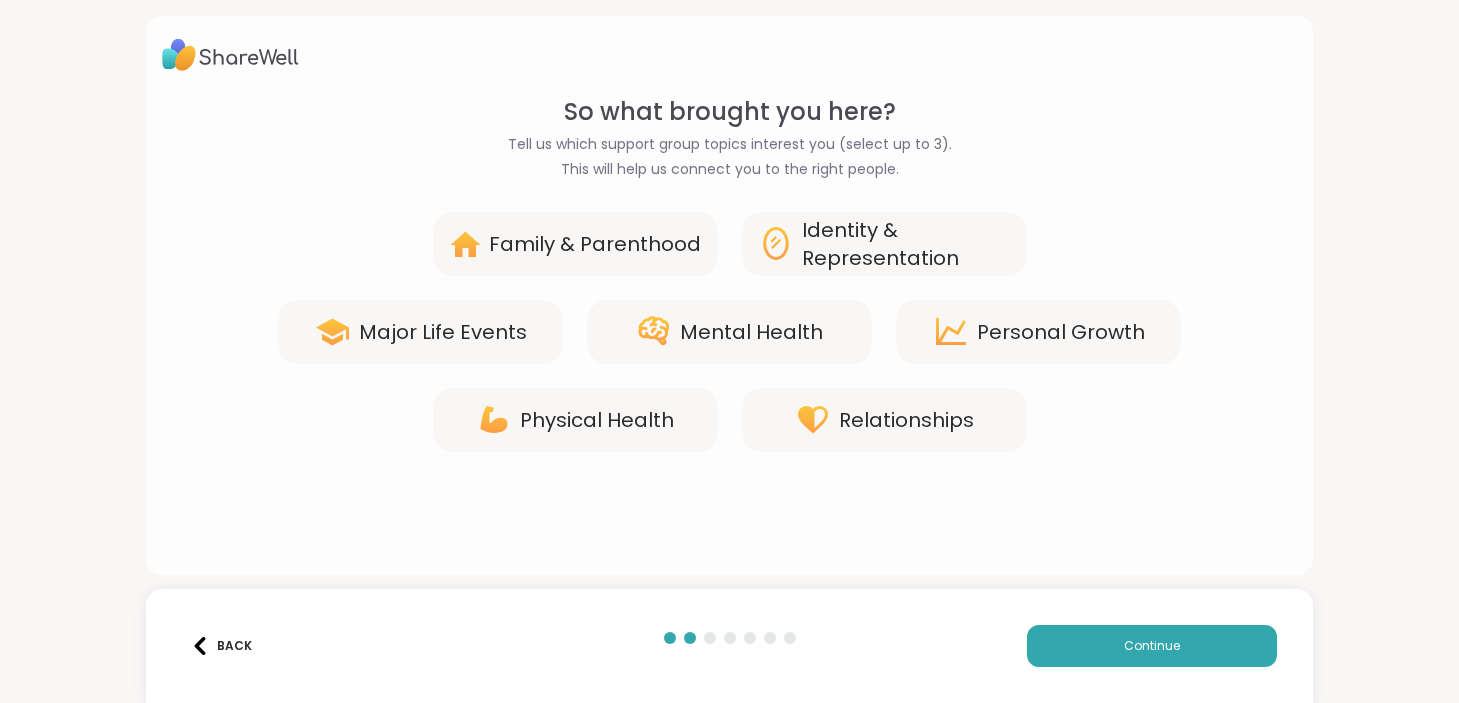 click on "Relationships" at bounding box center [906, 420] 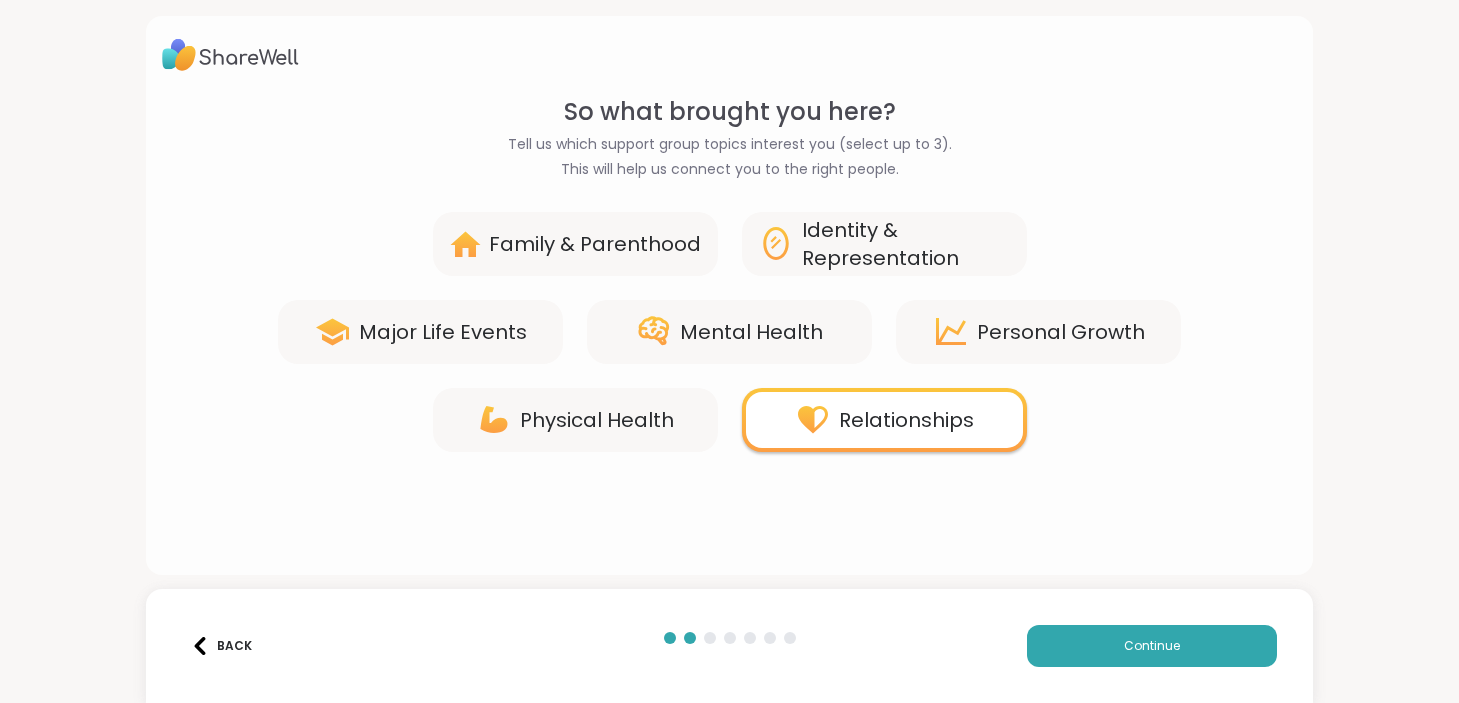 click on "Family & Parenthood" at bounding box center [595, 244] 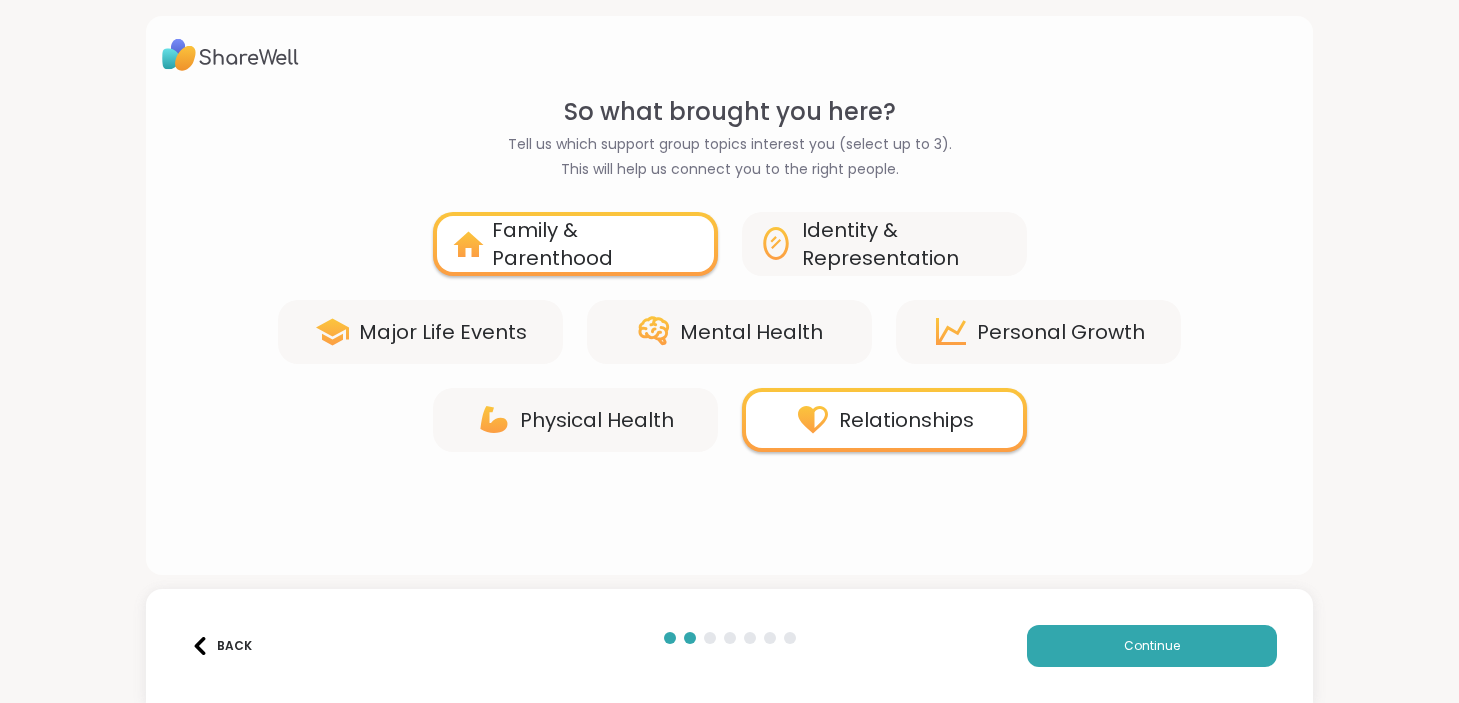 click on "Mental Health" at bounding box center [751, 332] 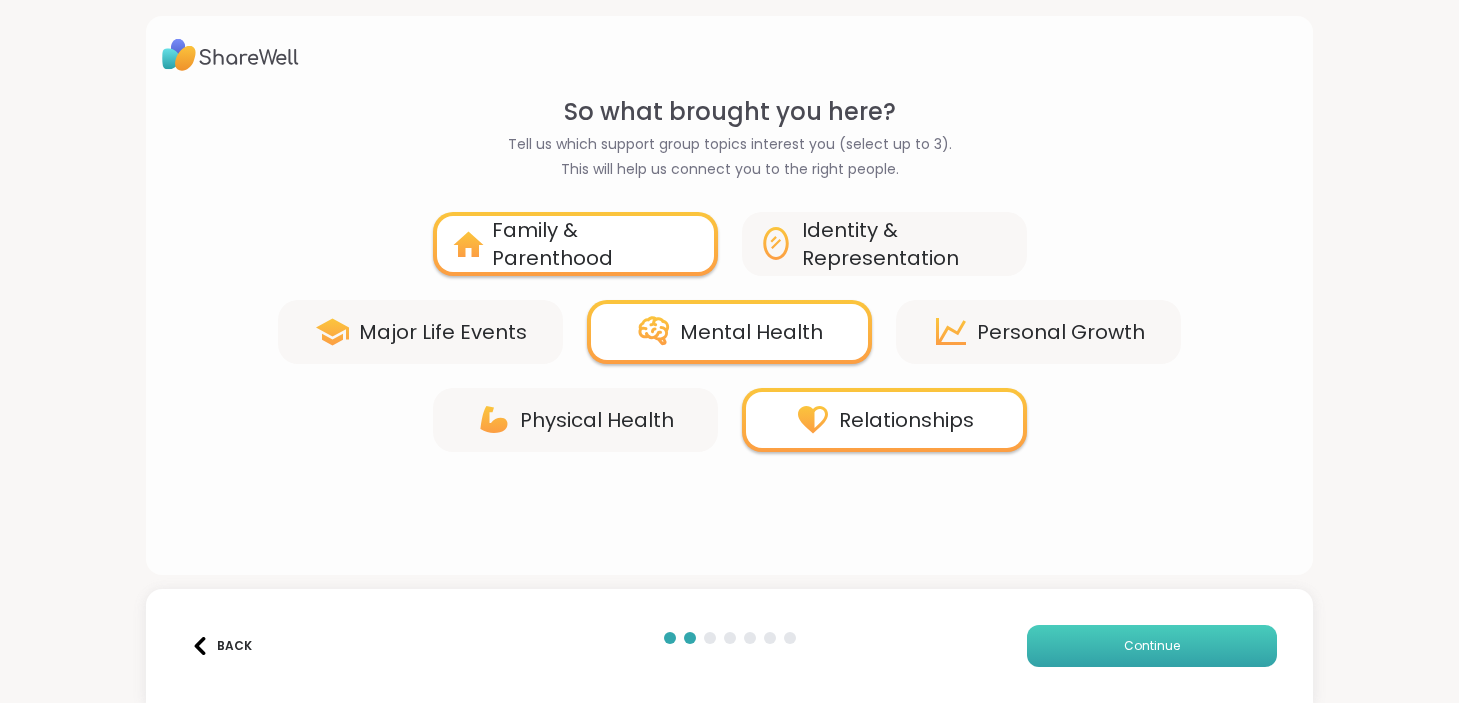 click on "Continue" at bounding box center (1152, 646) 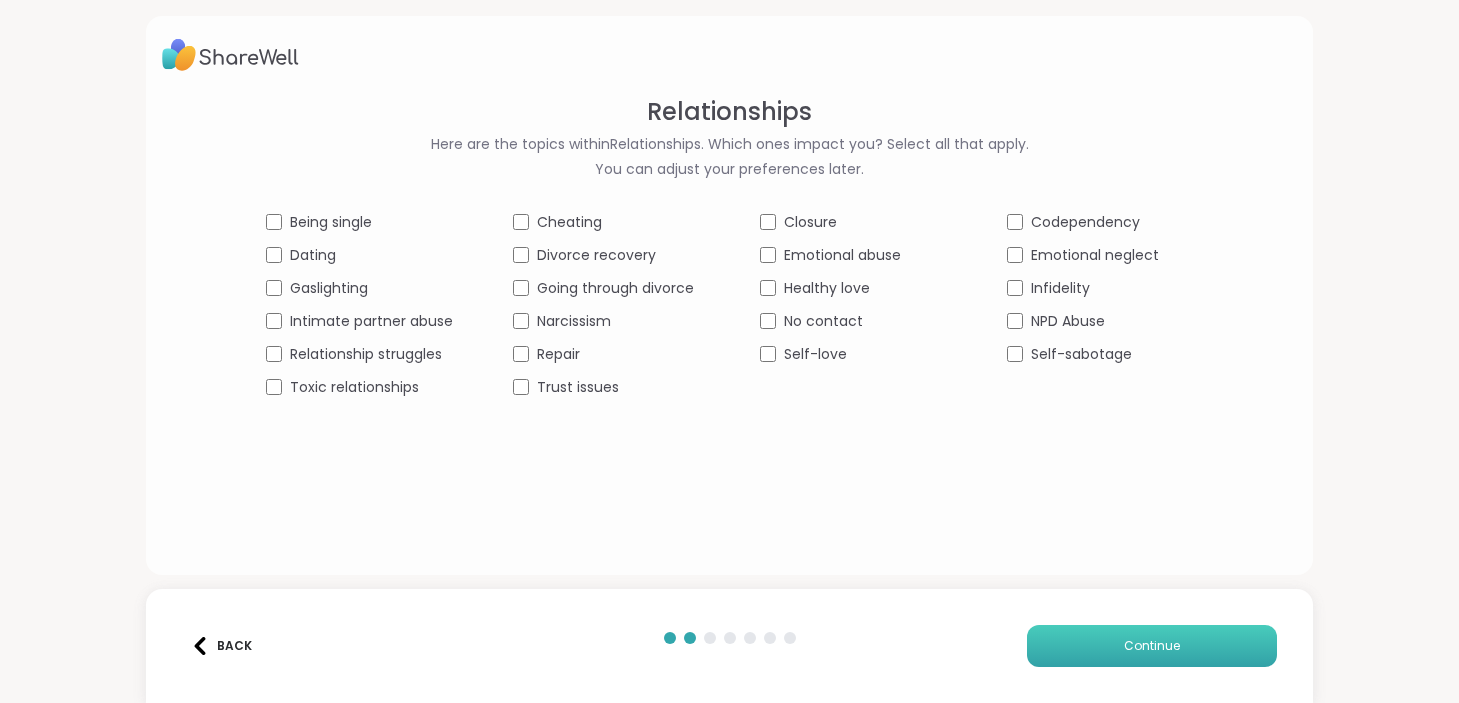 click on "Continue" at bounding box center [1152, 646] 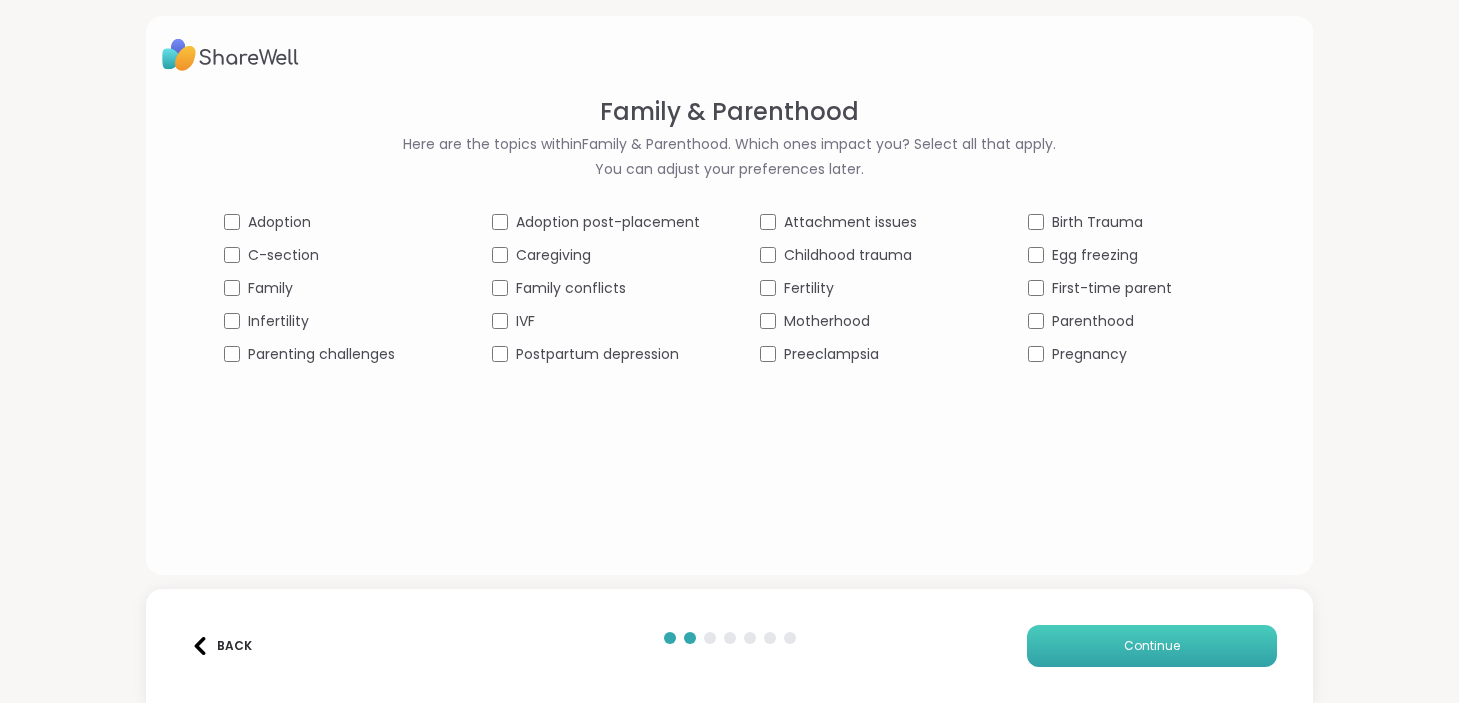 click on "Continue" at bounding box center (1152, 646) 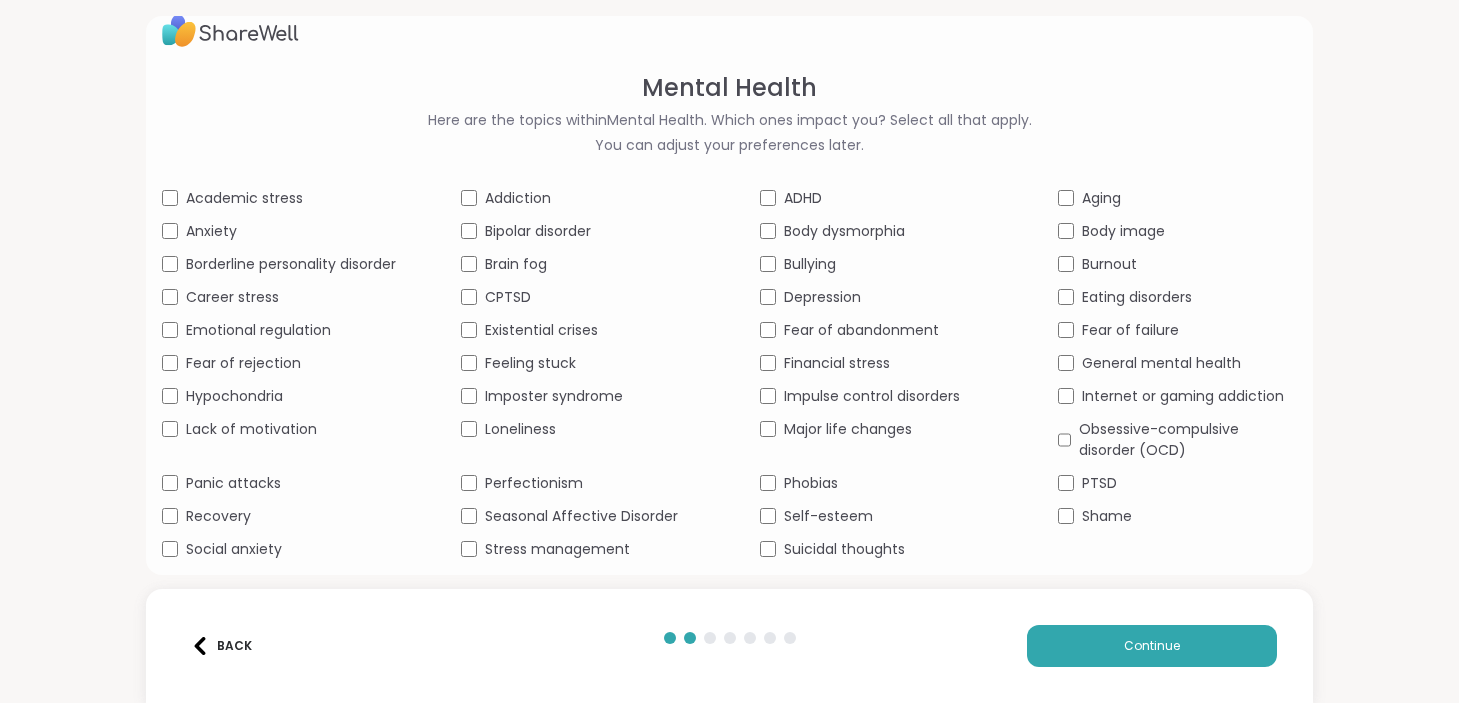 scroll, scrollTop: 25, scrollLeft: 0, axis: vertical 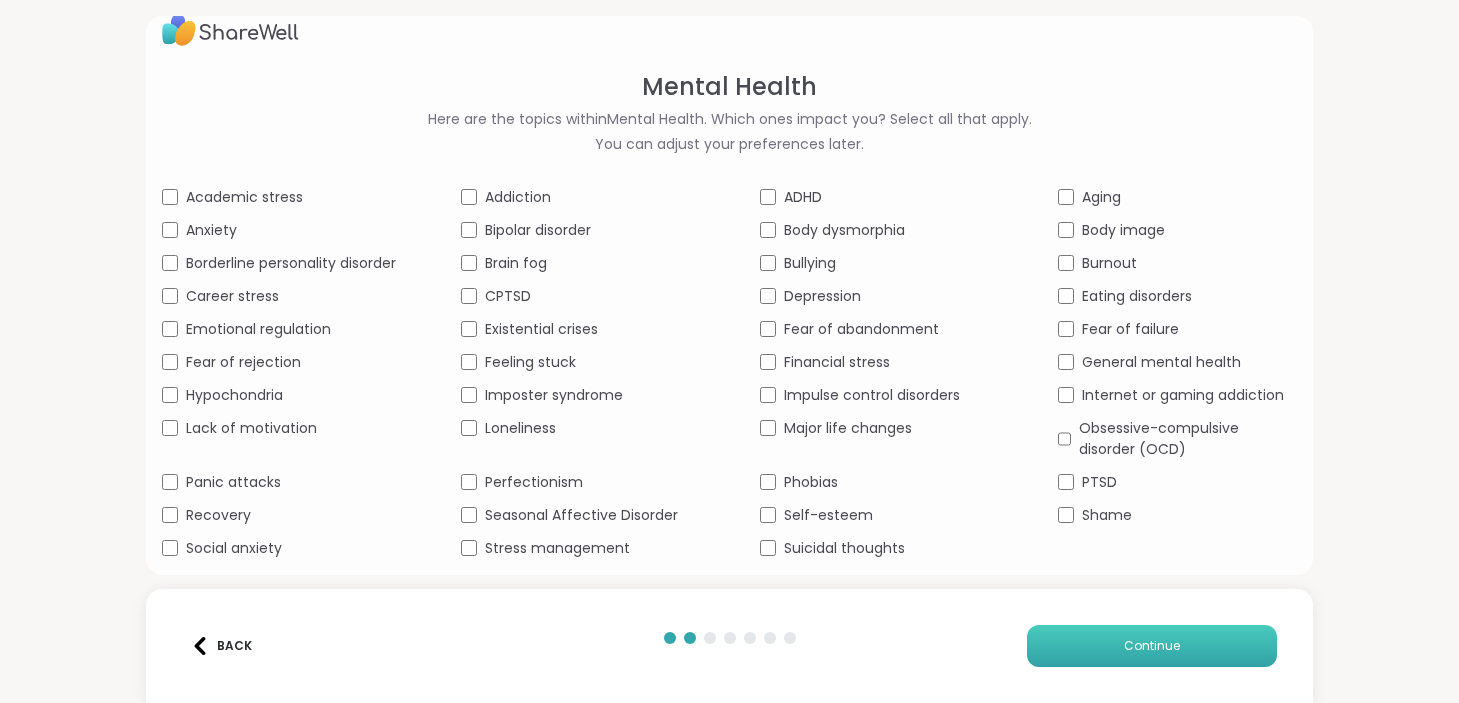 click on "Continue" at bounding box center (1152, 646) 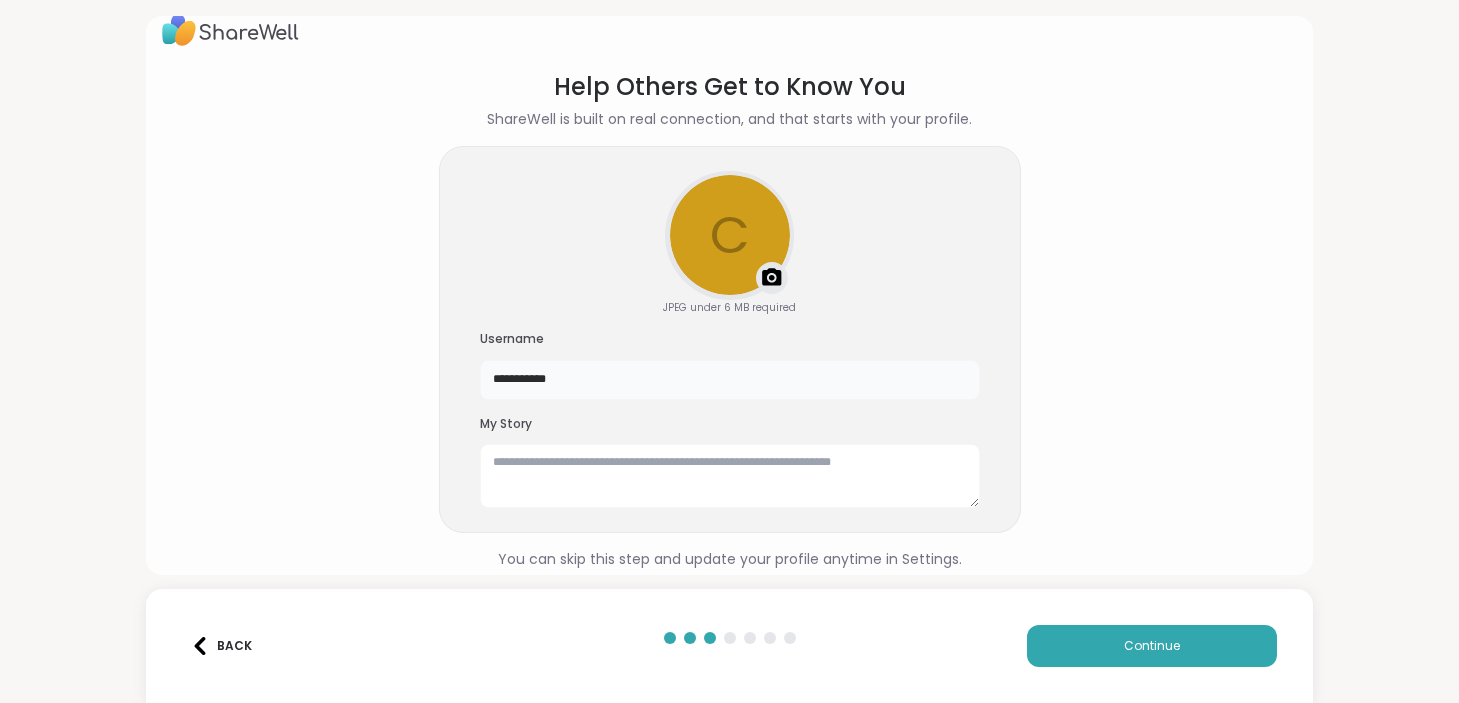 click on "**********" at bounding box center [730, 380] 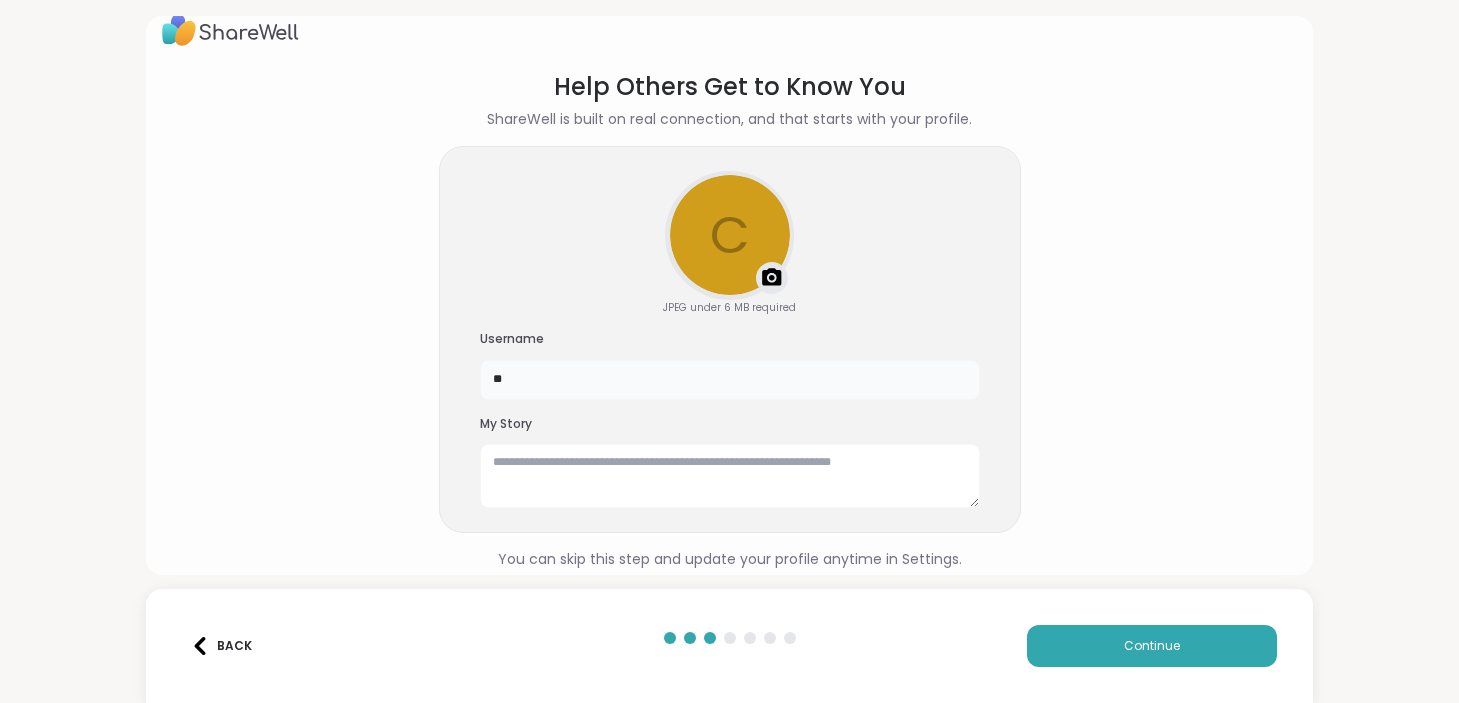 type on "*" 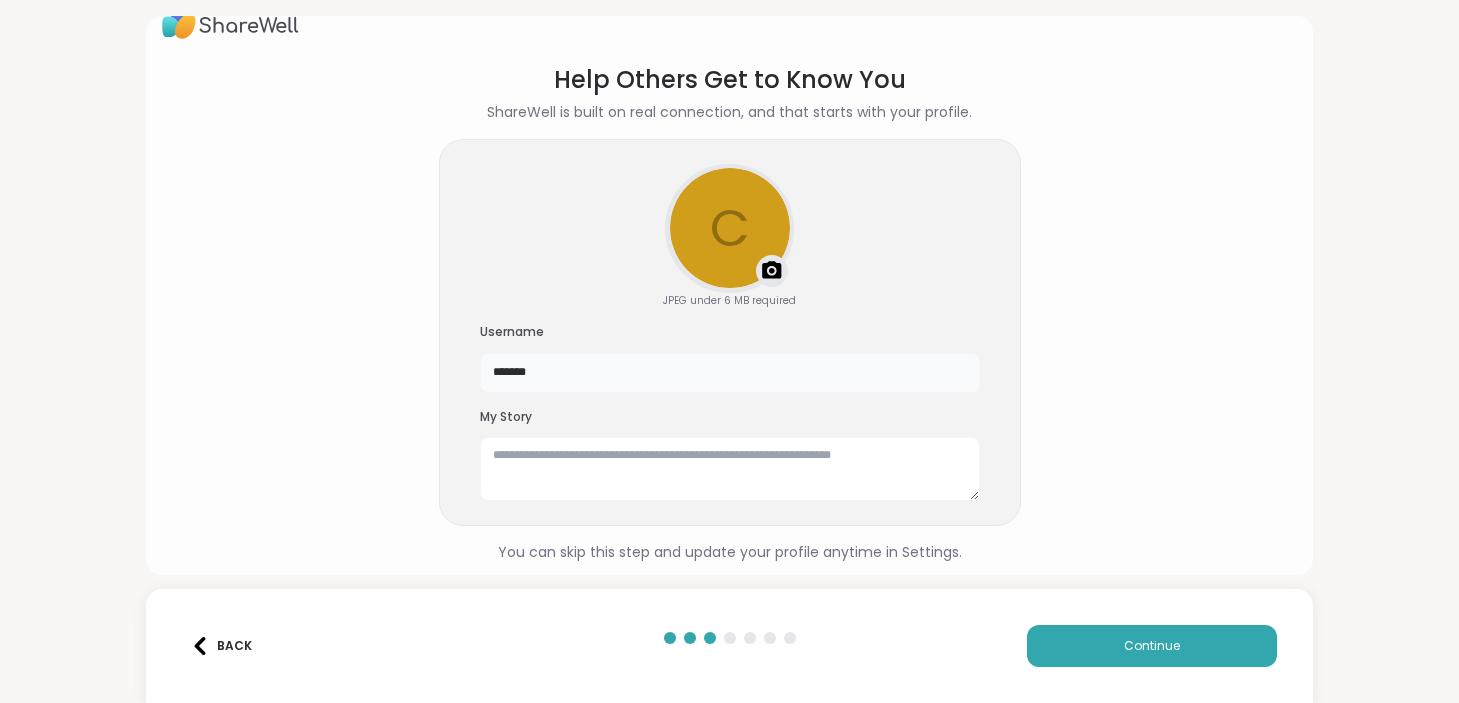 scroll, scrollTop: 36, scrollLeft: 0, axis: vertical 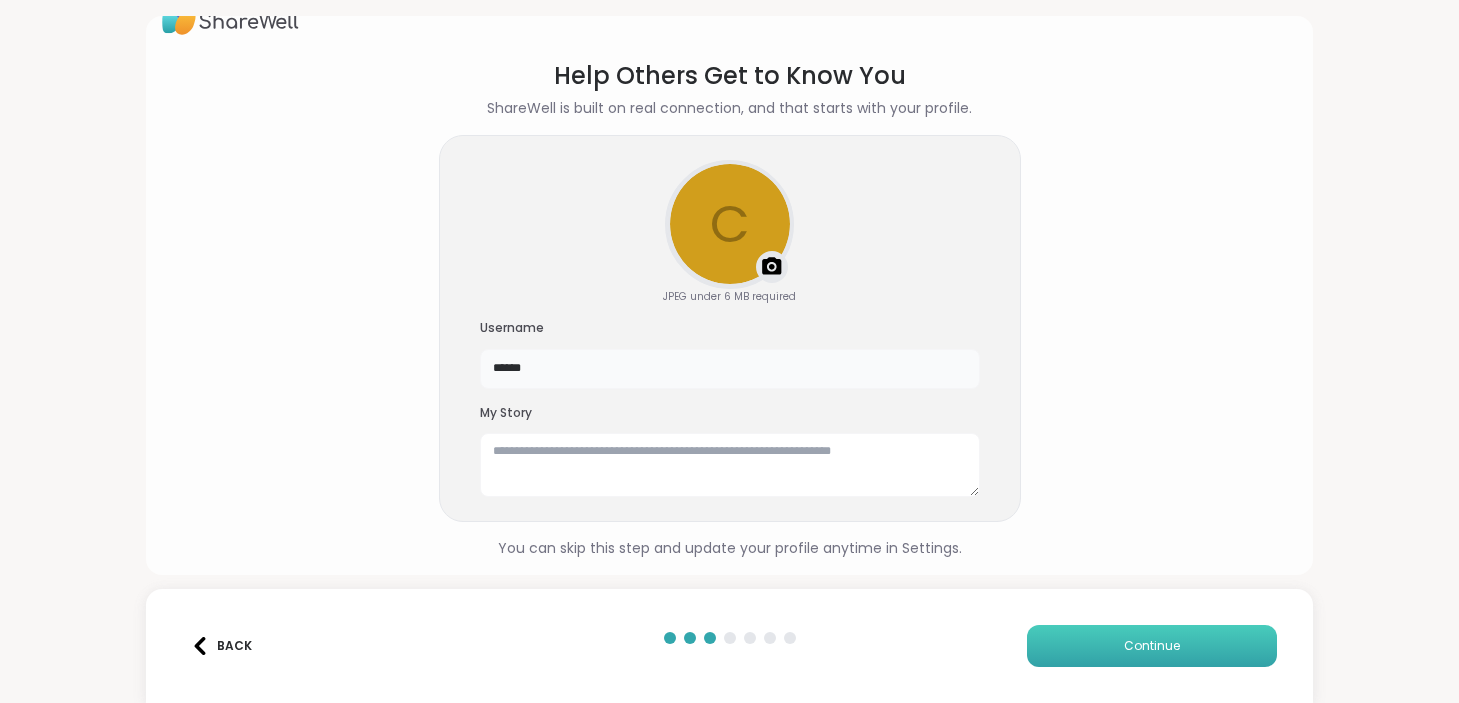 type on "******" 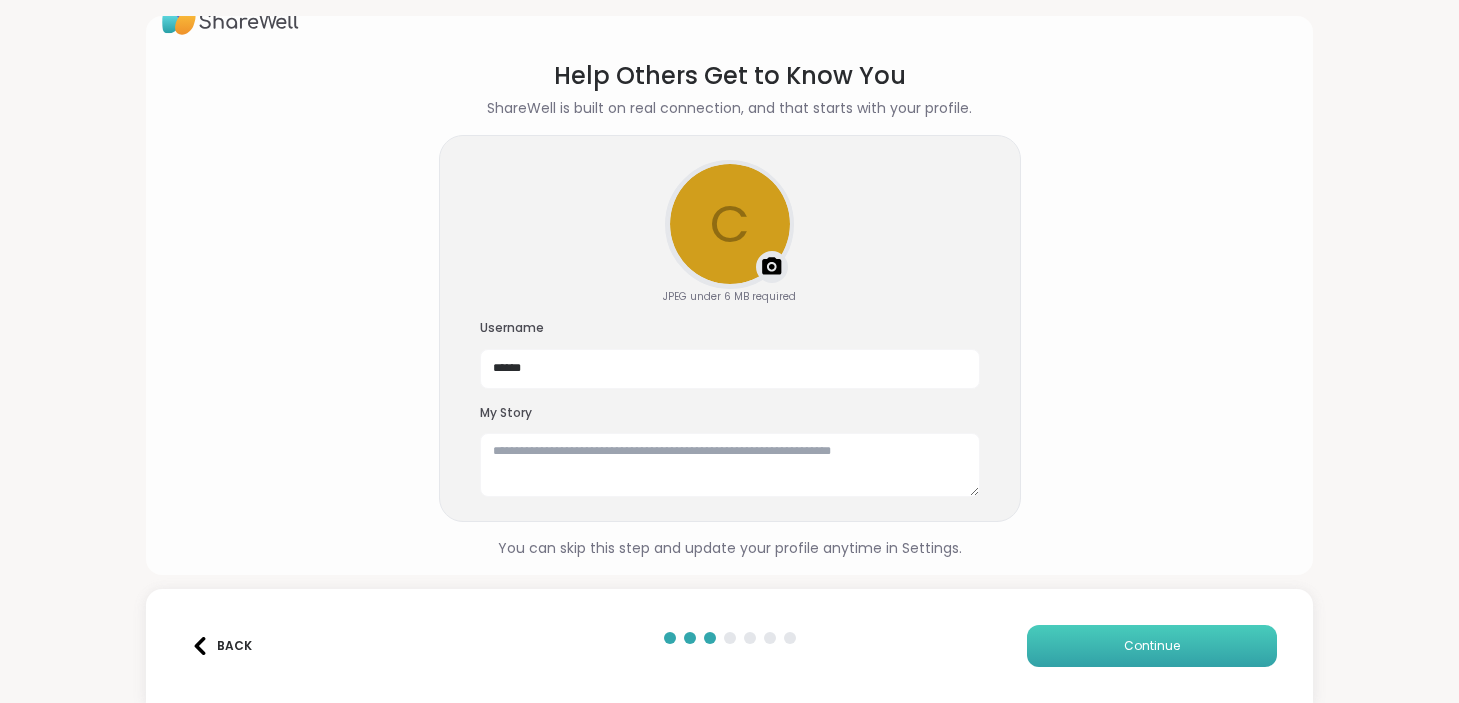 click on "Continue" at bounding box center [1152, 646] 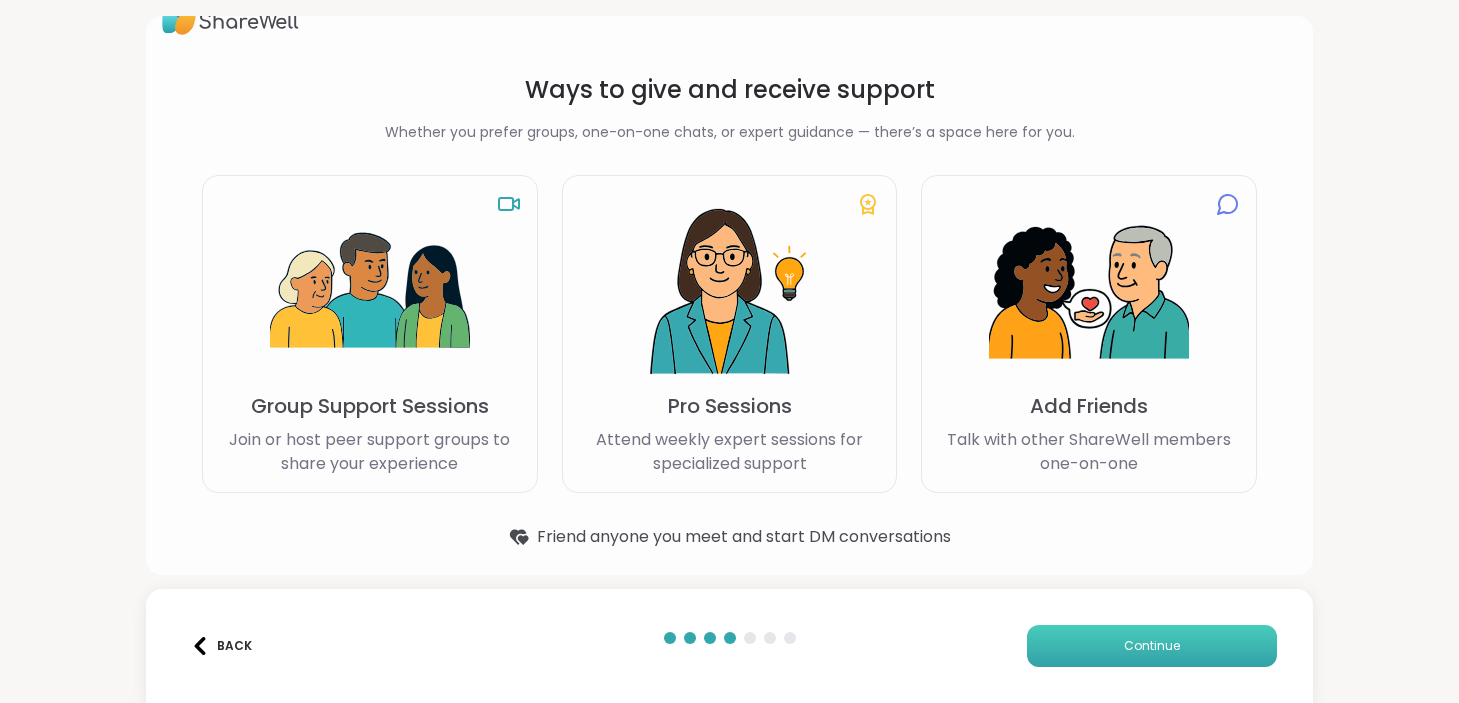 click on "Continue" at bounding box center [1152, 646] 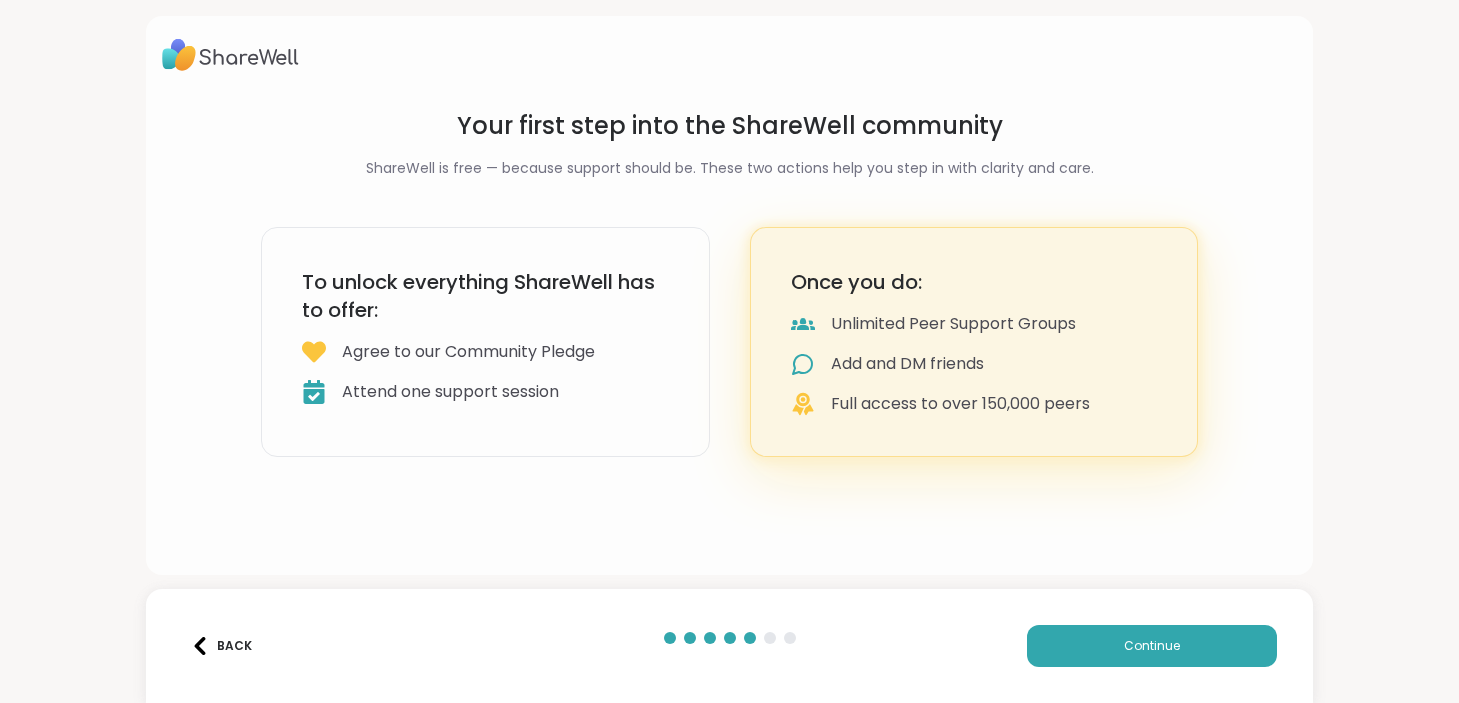 click on "Attend one support session" at bounding box center (485, 392) 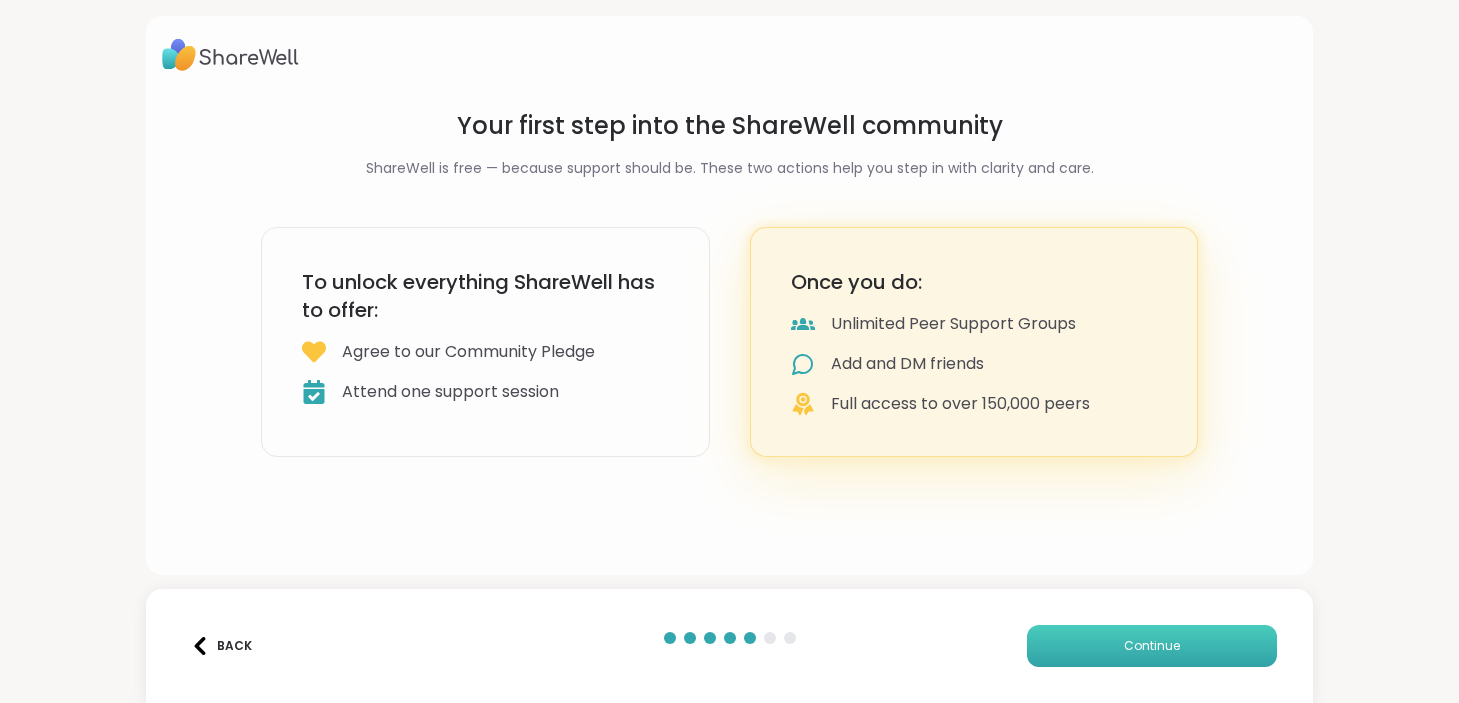 click on "Continue" at bounding box center (1152, 646) 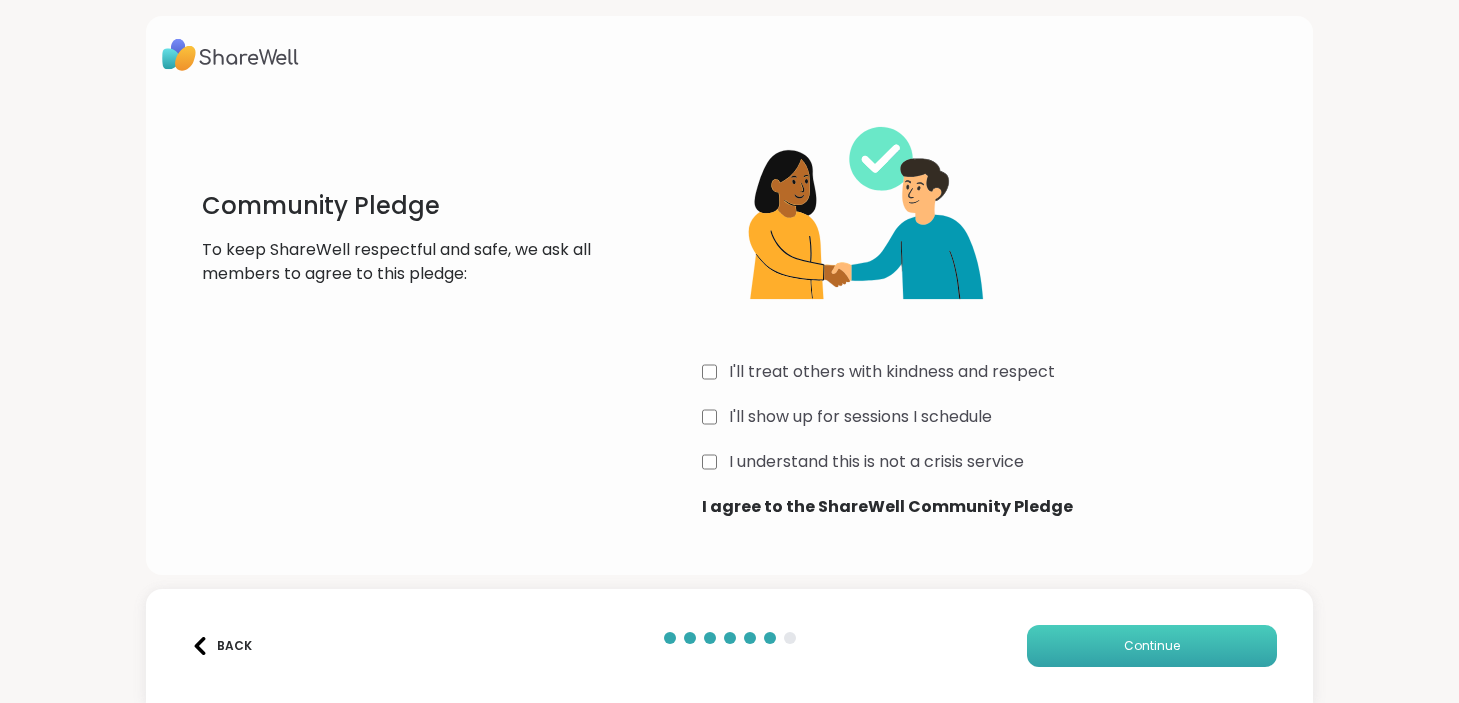 click on "Continue" at bounding box center (1152, 646) 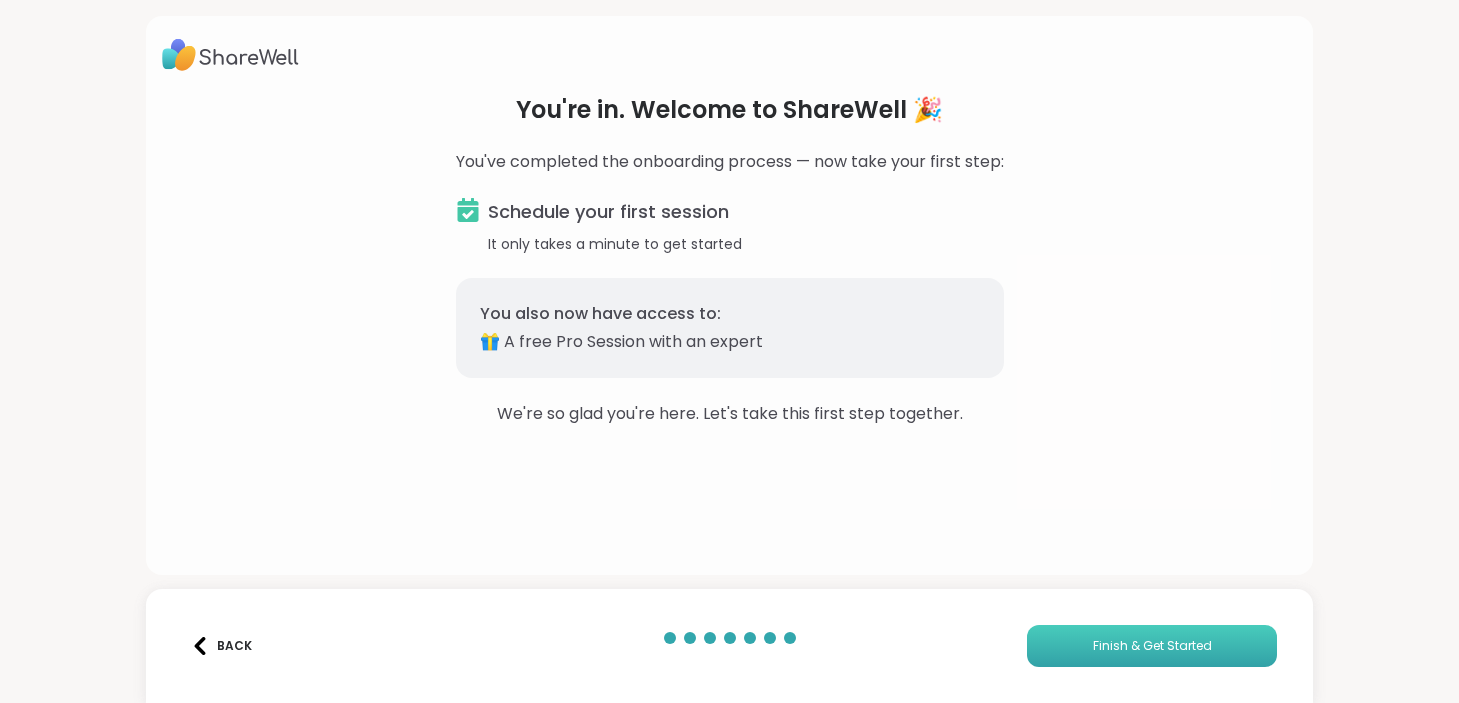 click on "Finish & Get Started" at bounding box center [1152, 646] 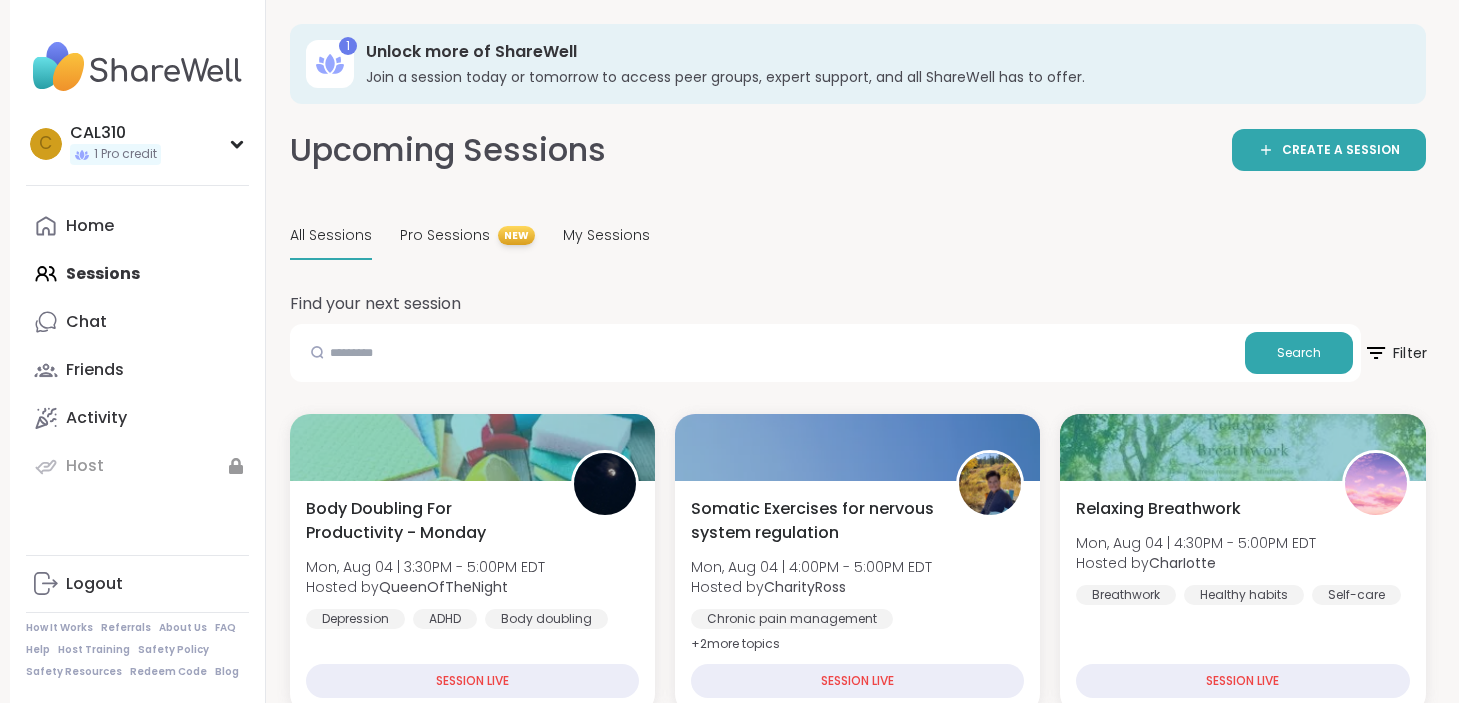 click 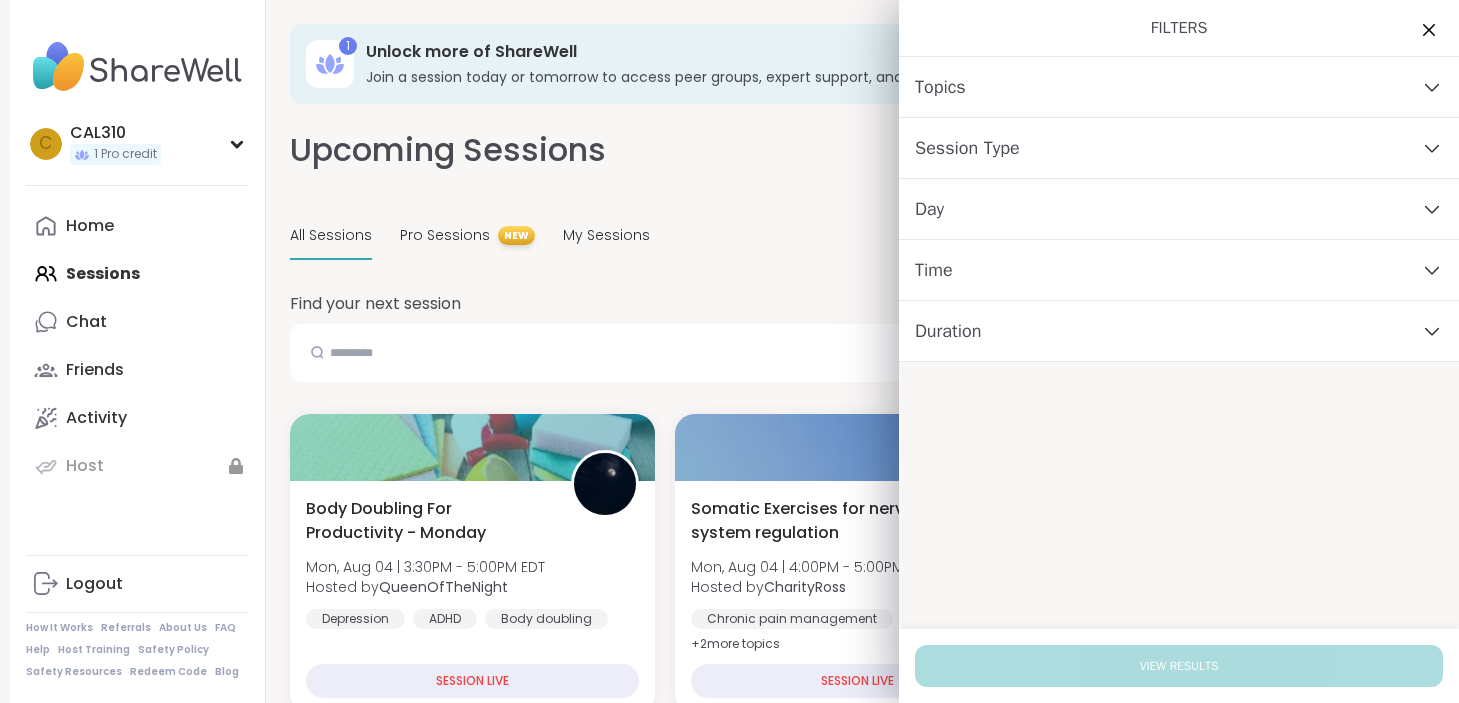 click on "Topics" at bounding box center [940, 87] 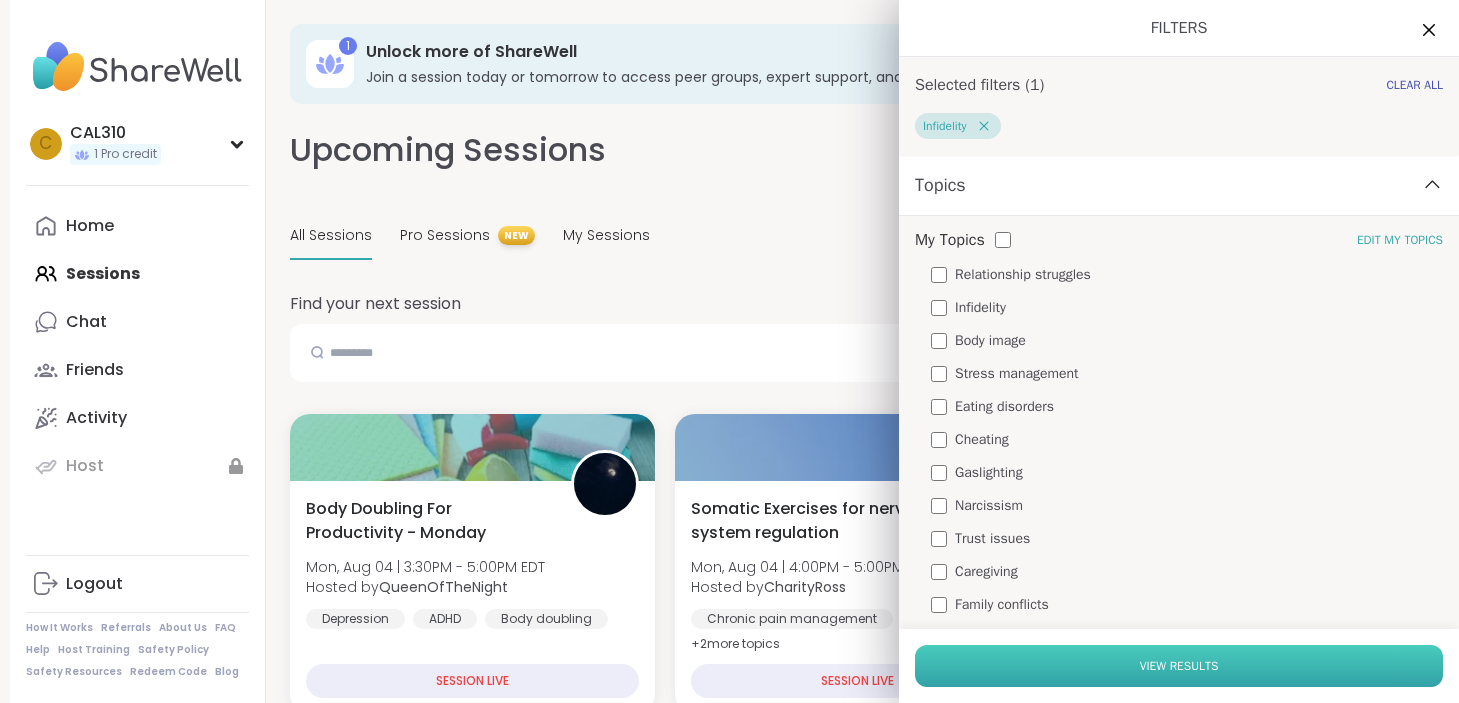 click on "View Results" at bounding box center (1179, 666) 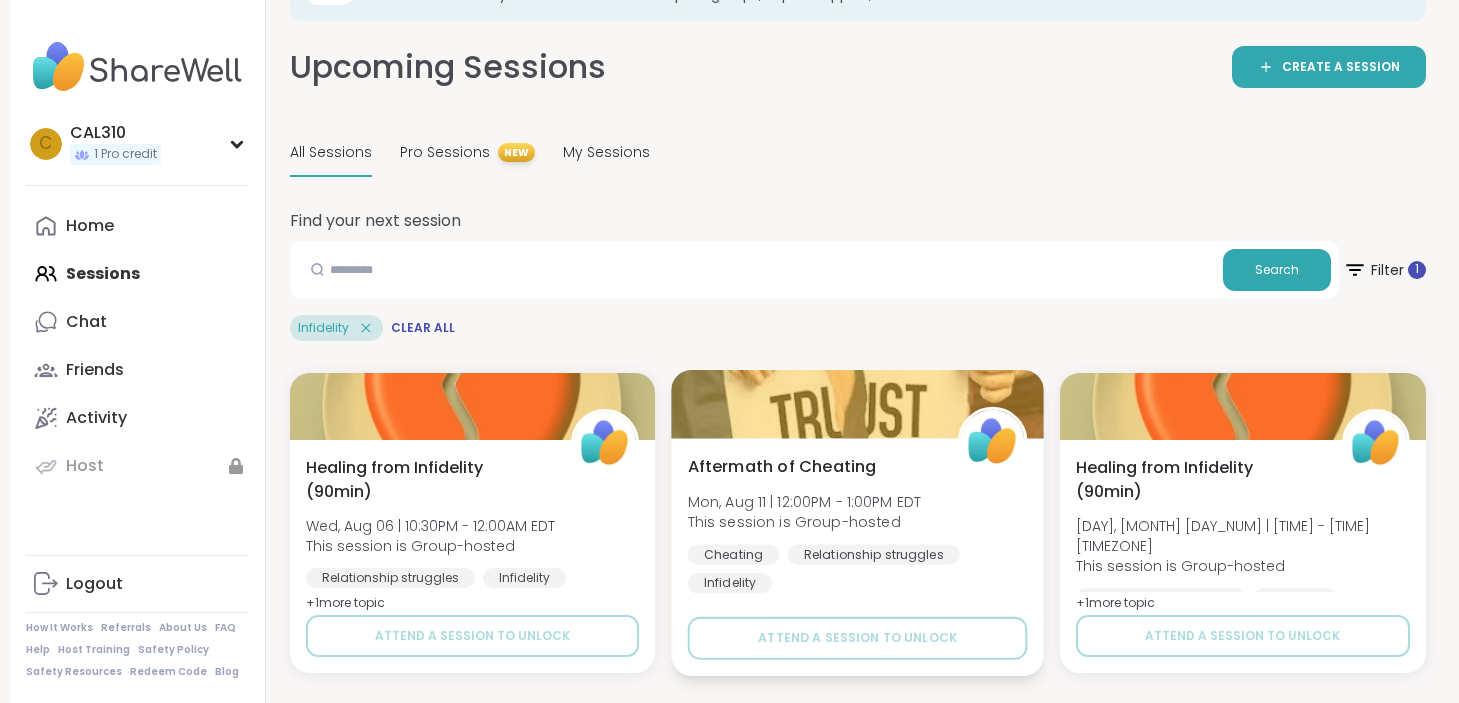 scroll, scrollTop: 0, scrollLeft: 0, axis: both 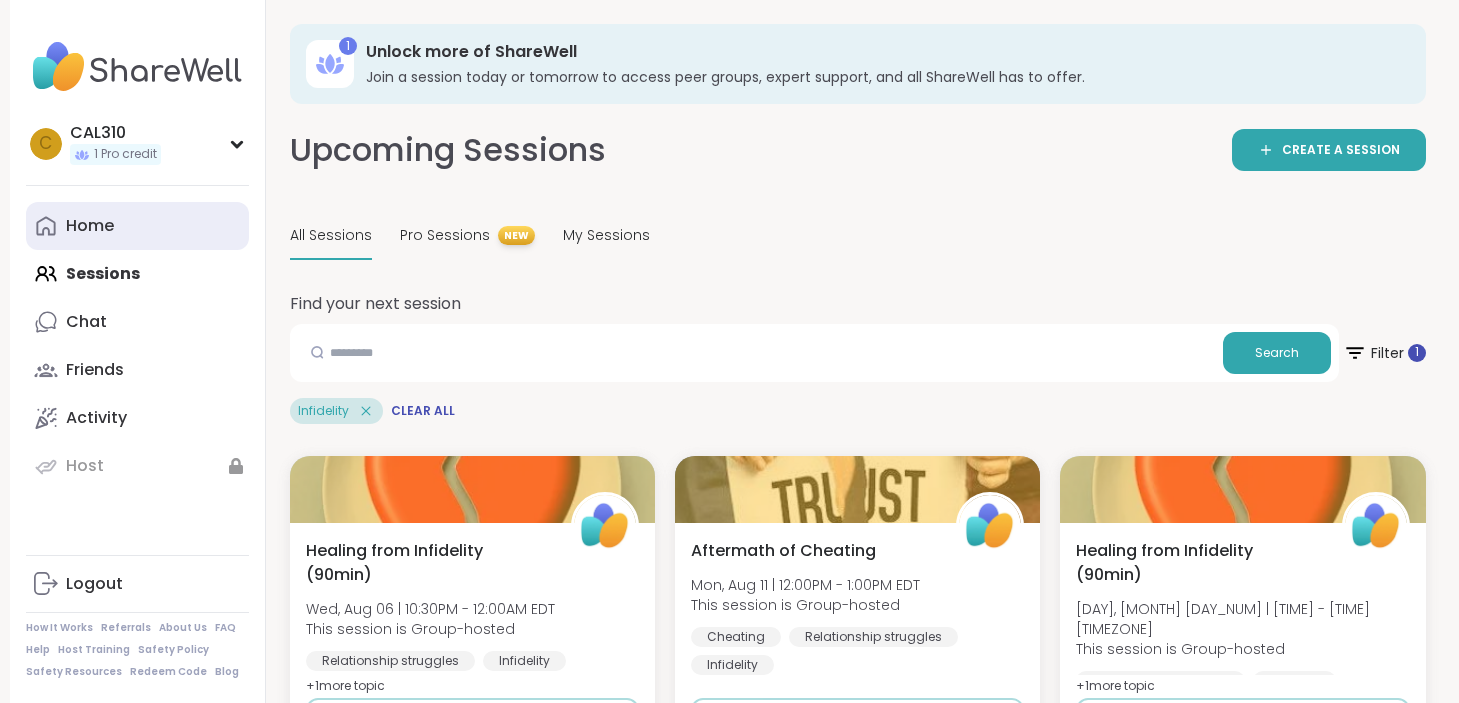 click on "Home" at bounding box center [90, 226] 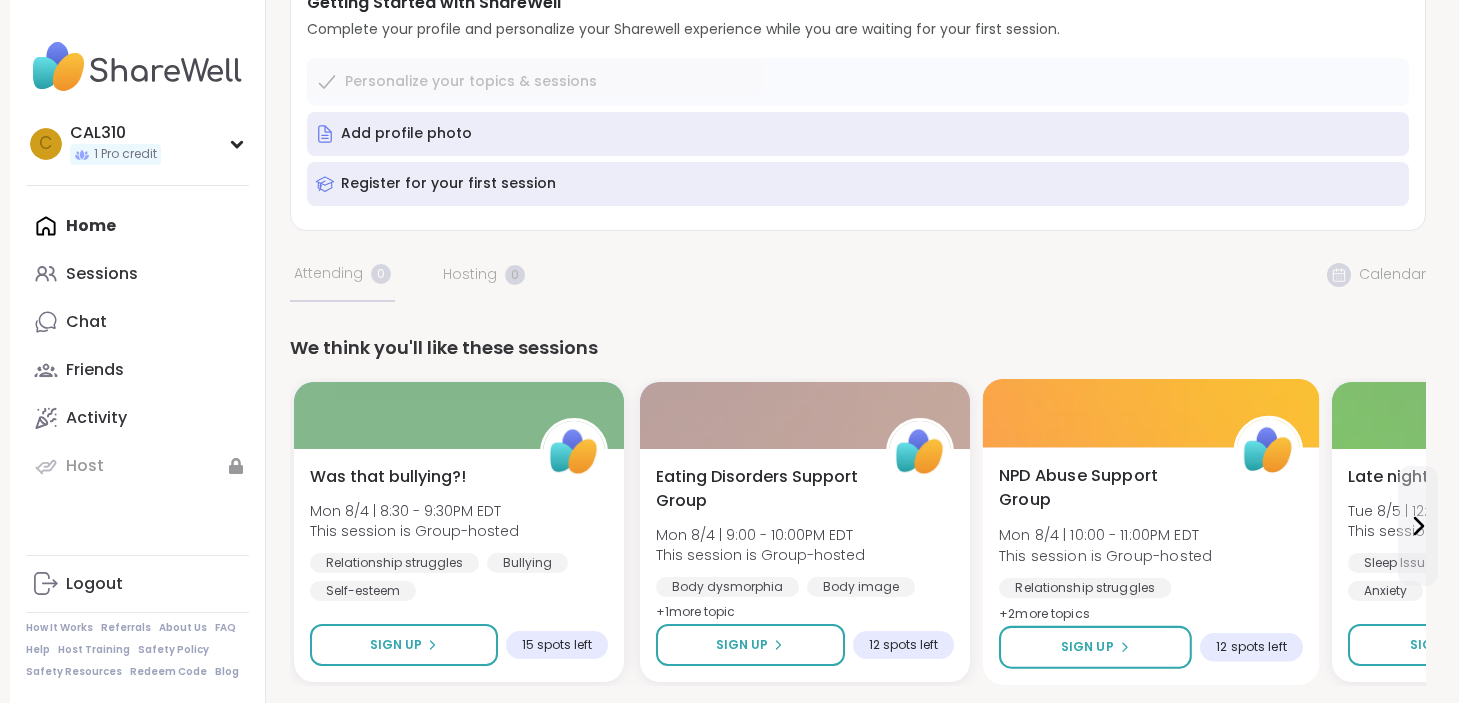 scroll, scrollTop: 166, scrollLeft: 0, axis: vertical 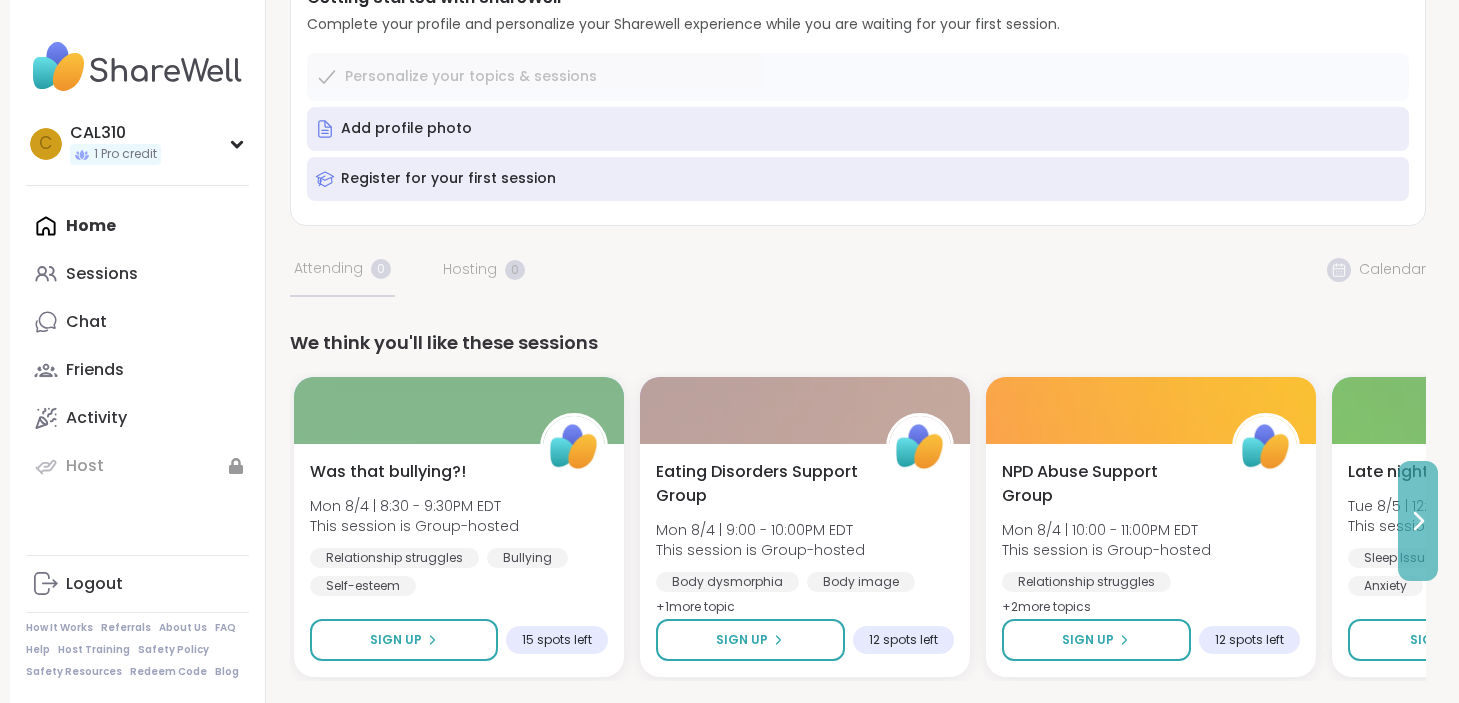 click 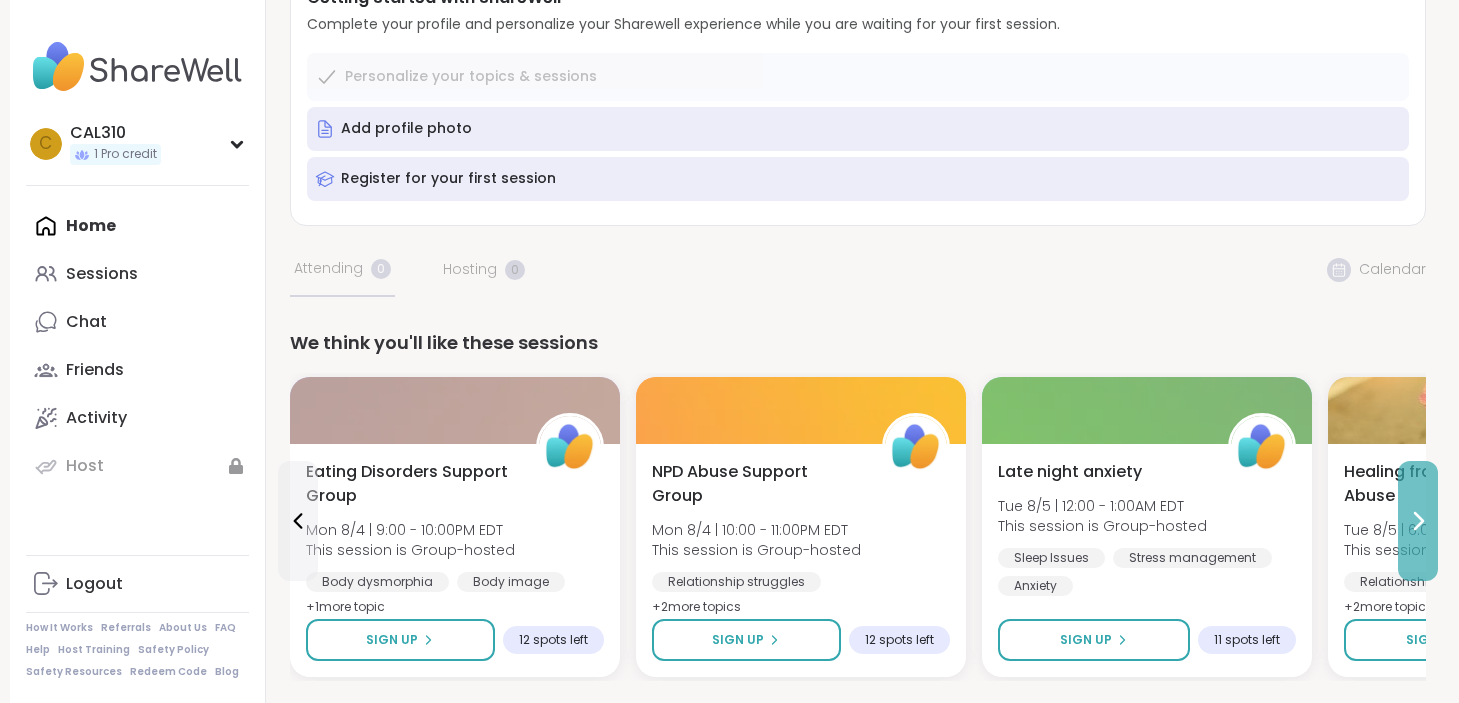 click 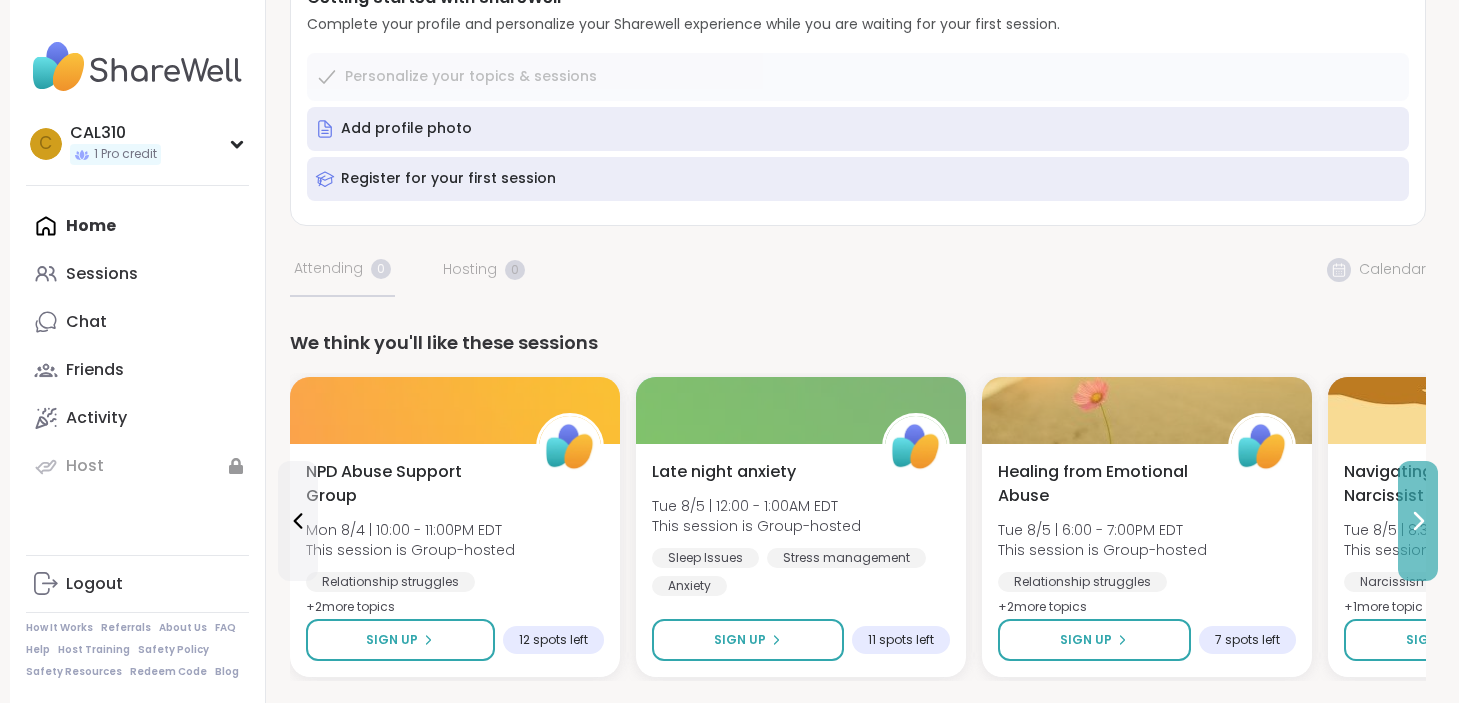 click 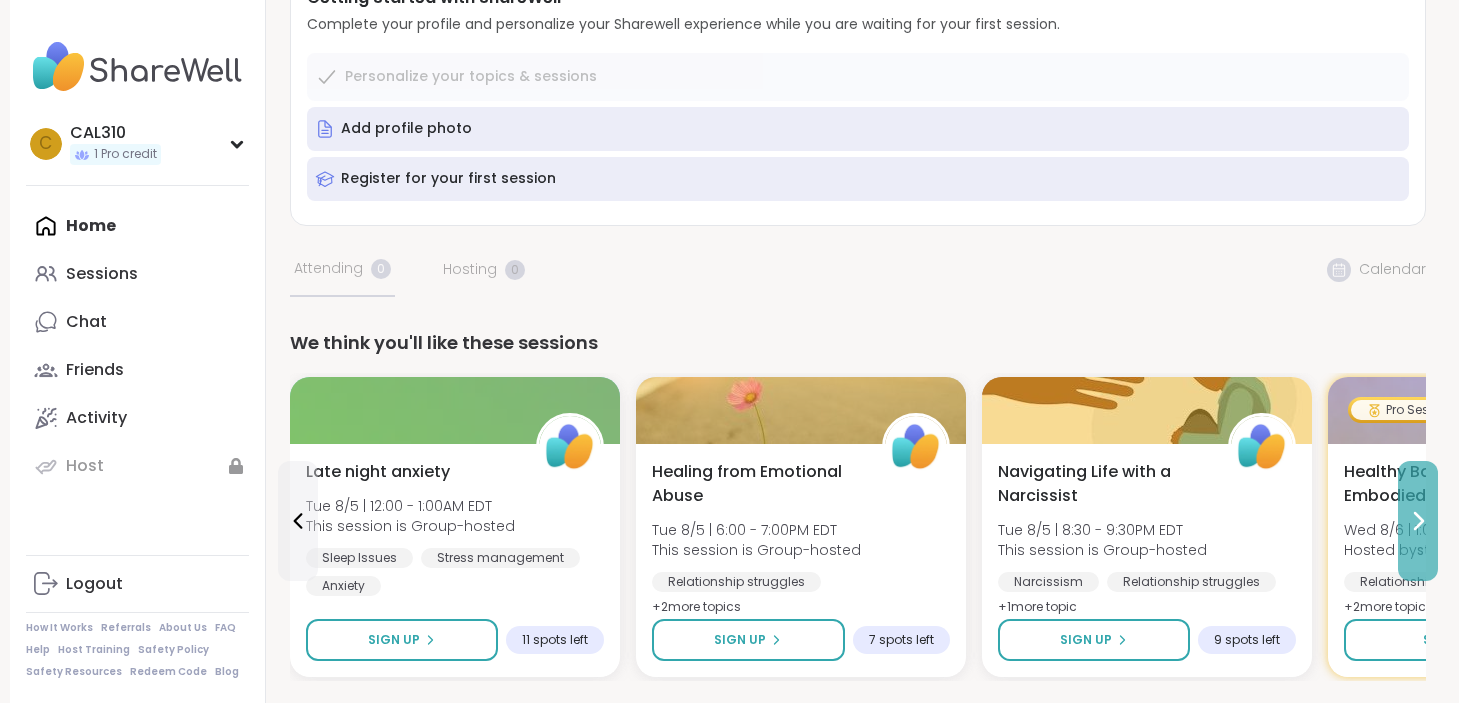 click 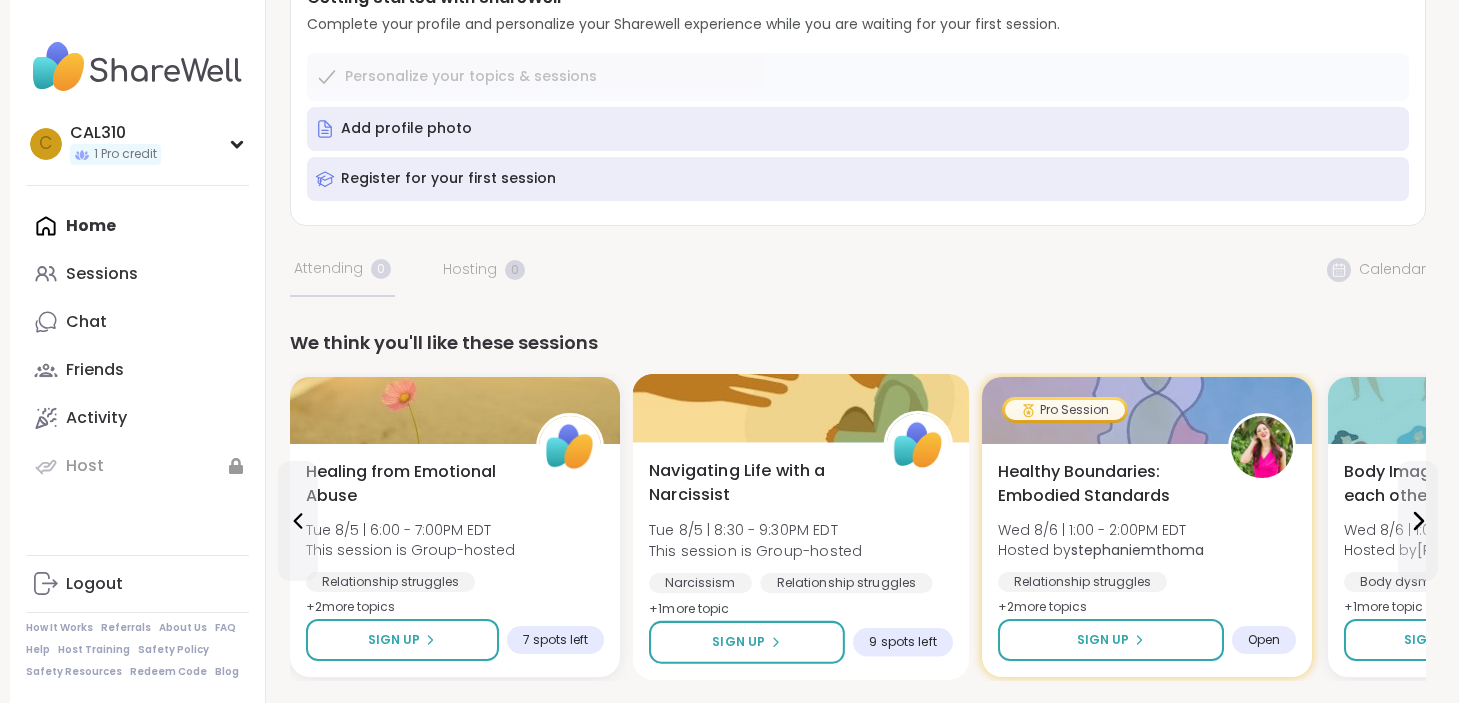 click on "Navigating Life with a Narcissist" at bounding box center (755, 483) 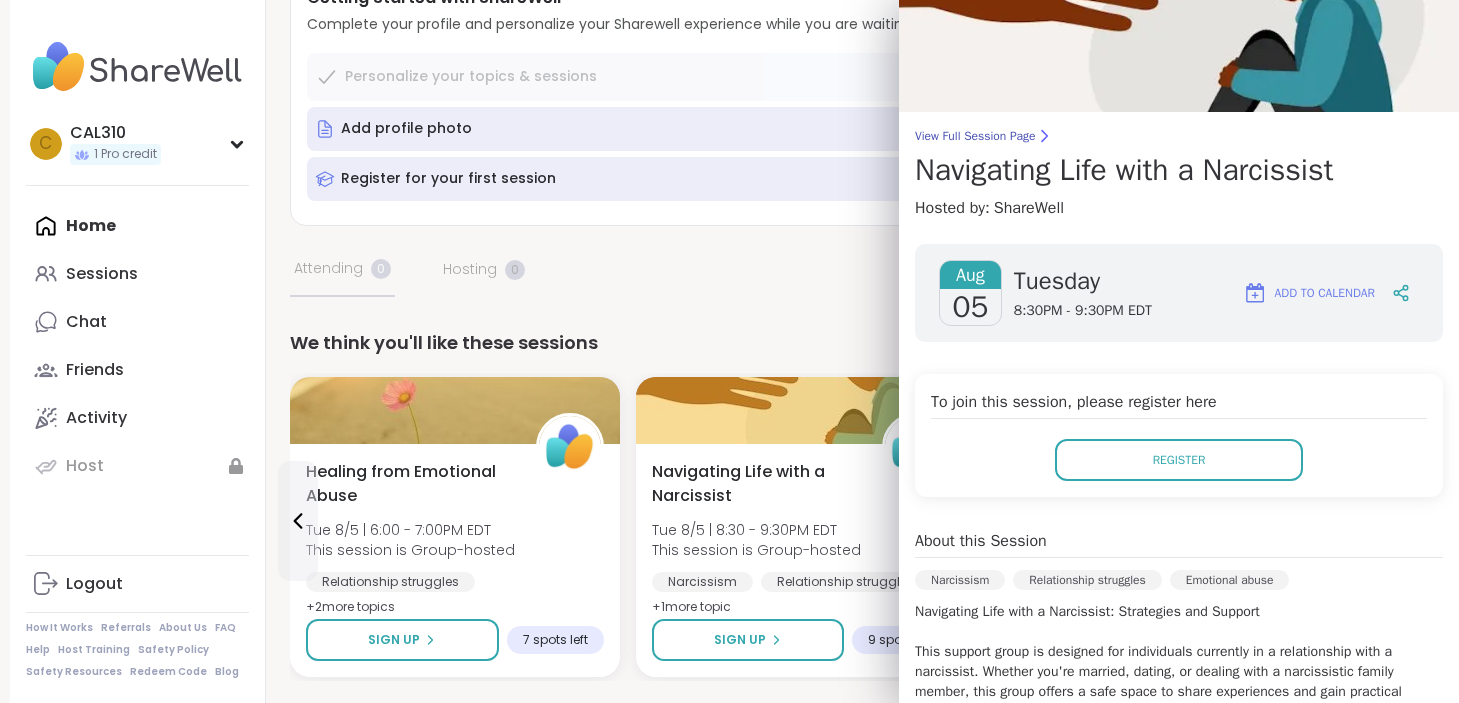 scroll, scrollTop: 0, scrollLeft: 0, axis: both 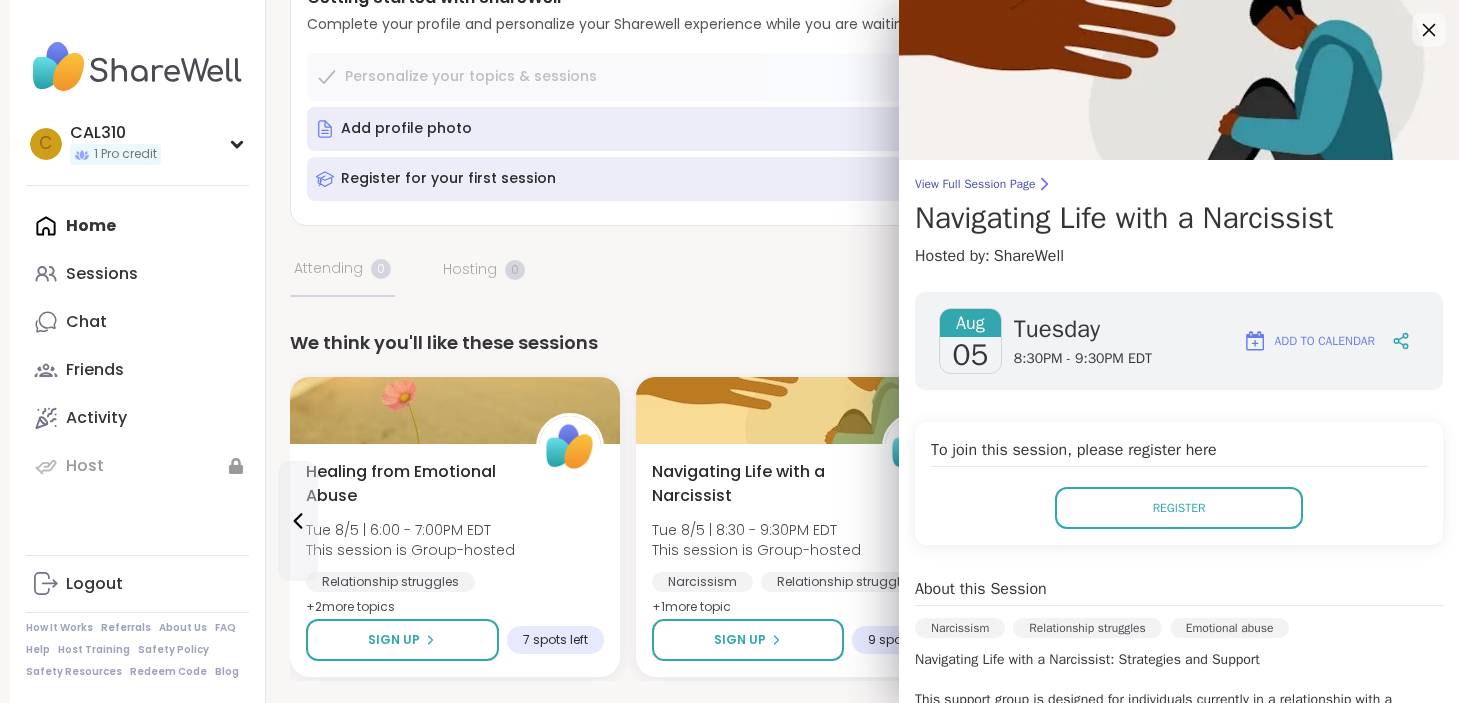 click 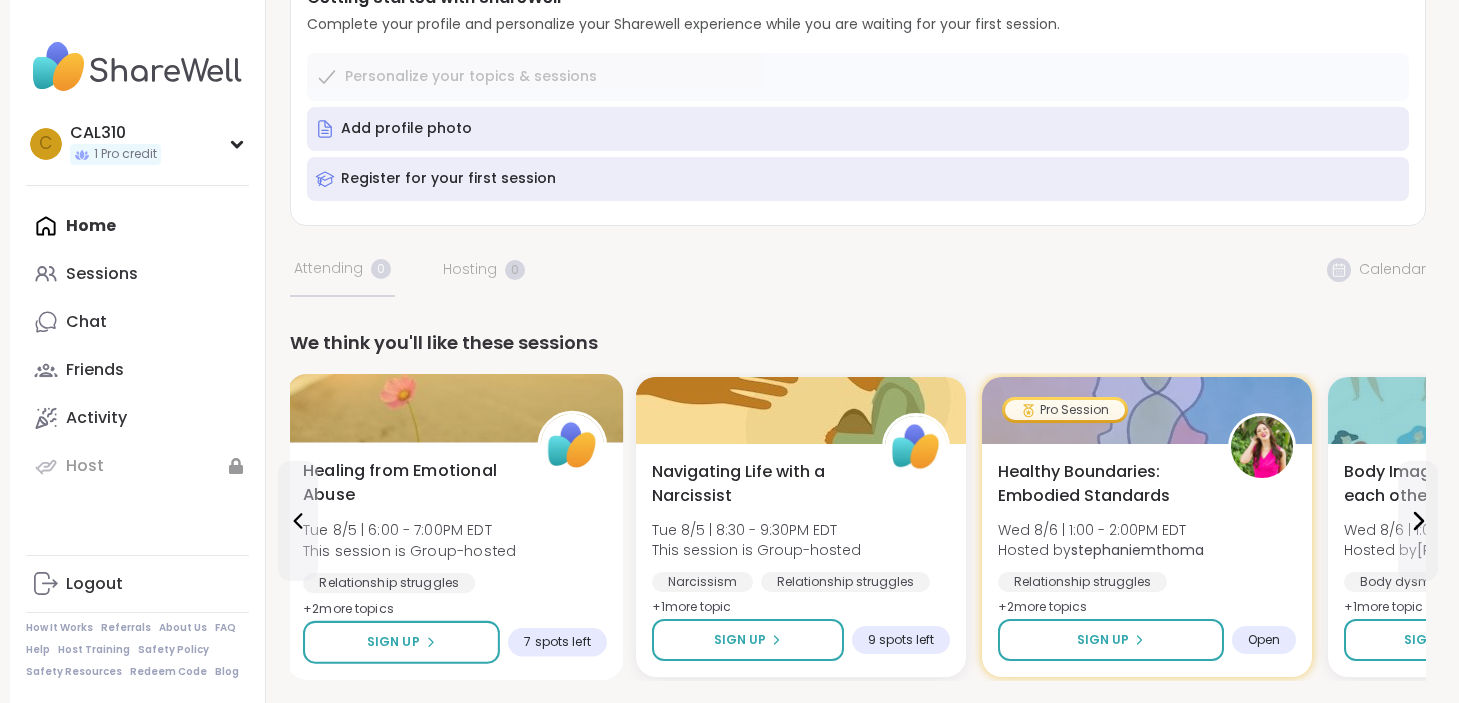 click on "Healing from Emotional Abuse" at bounding box center [409, 483] 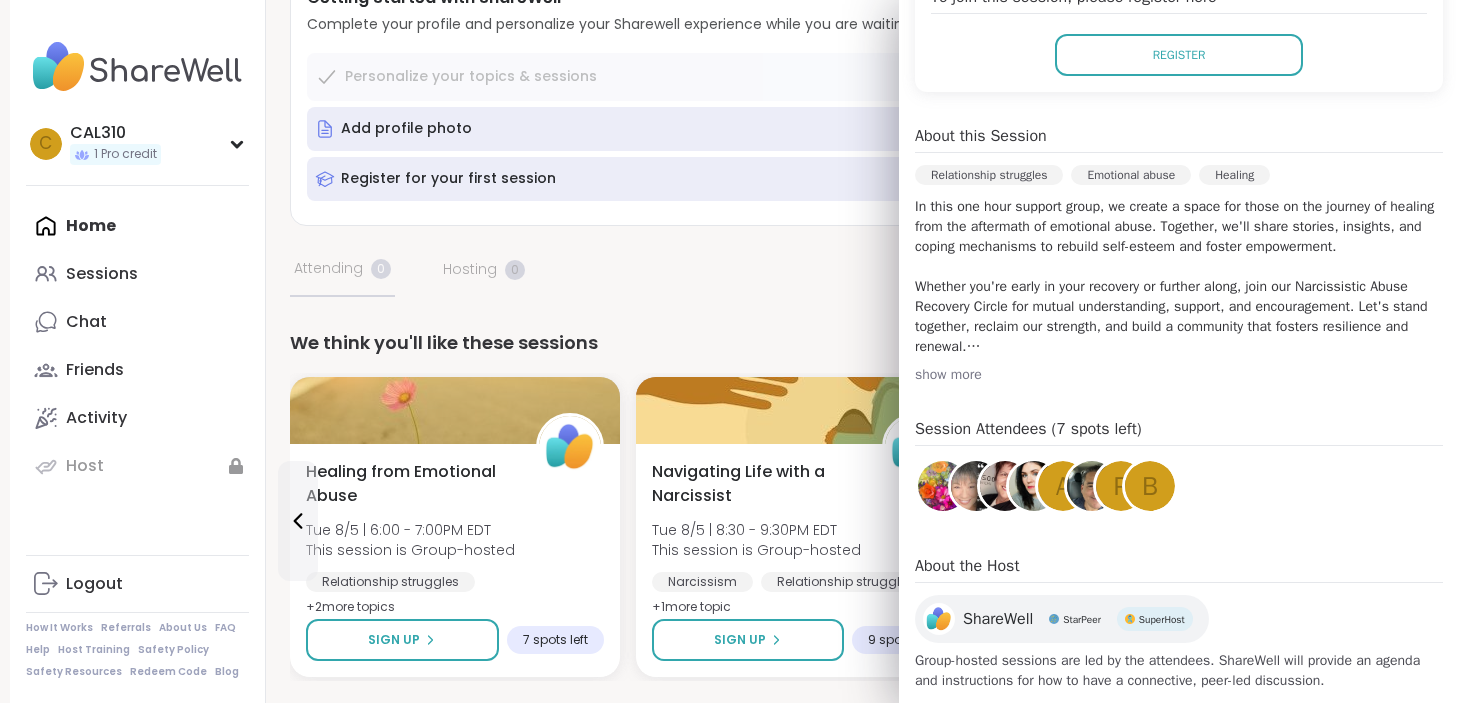 scroll, scrollTop: 463, scrollLeft: 0, axis: vertical 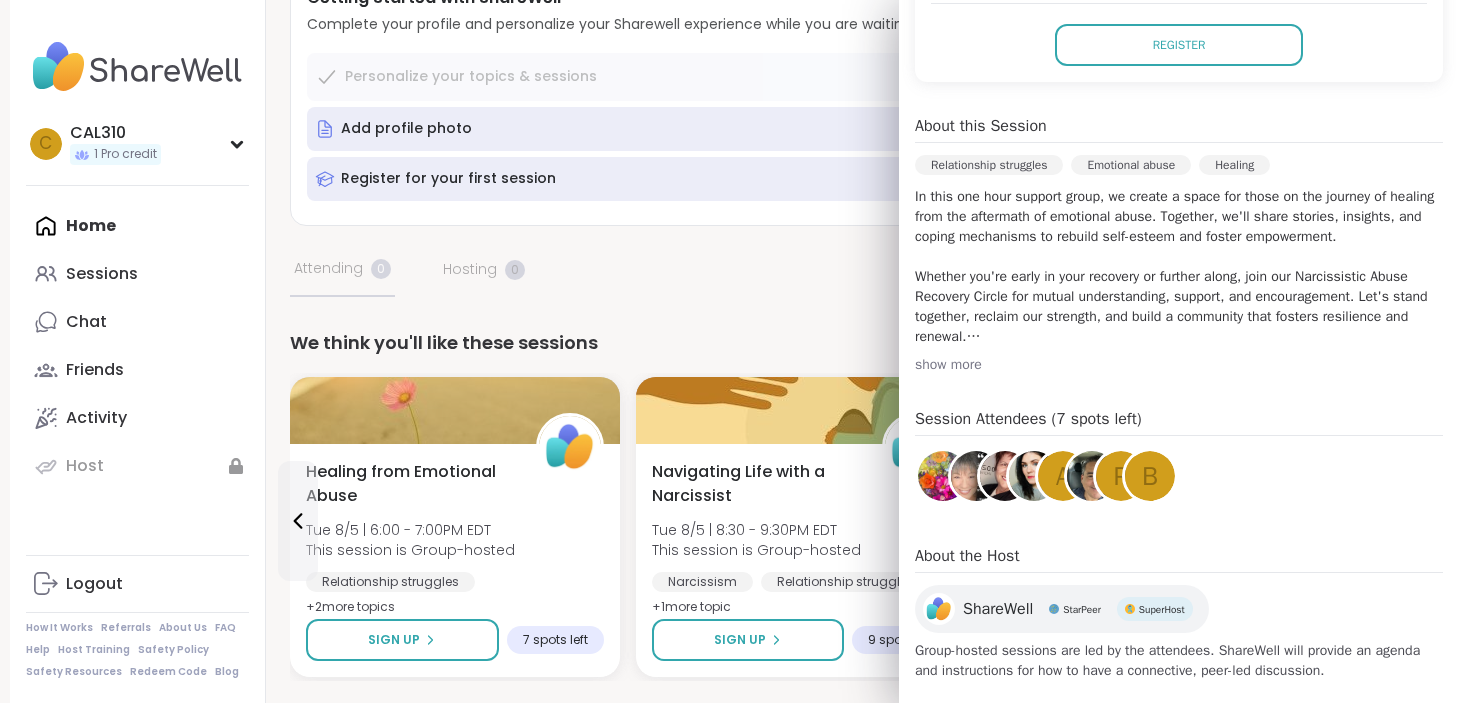 click on "show more" at bounding box center (1179, 365) 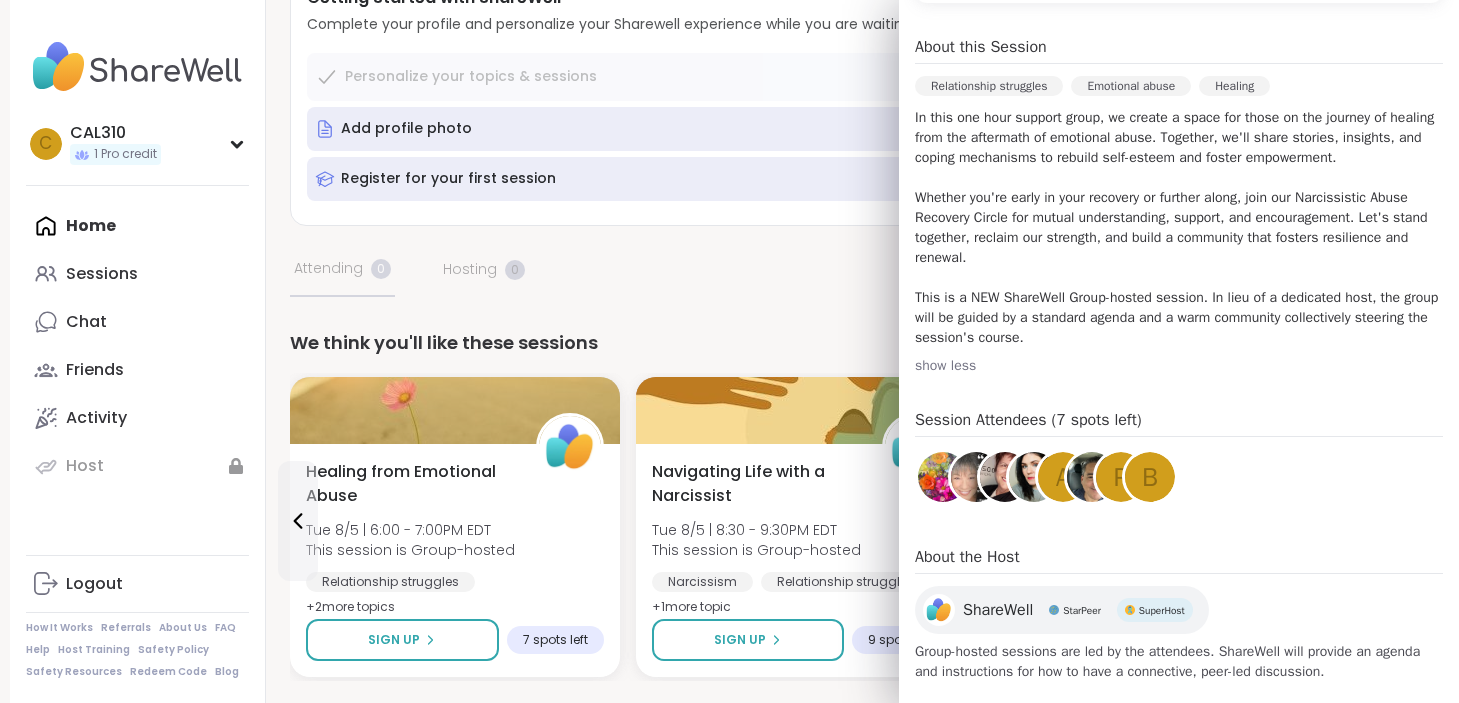 scroll, scrollTop: 0, scrollLeft: 0, axis: both 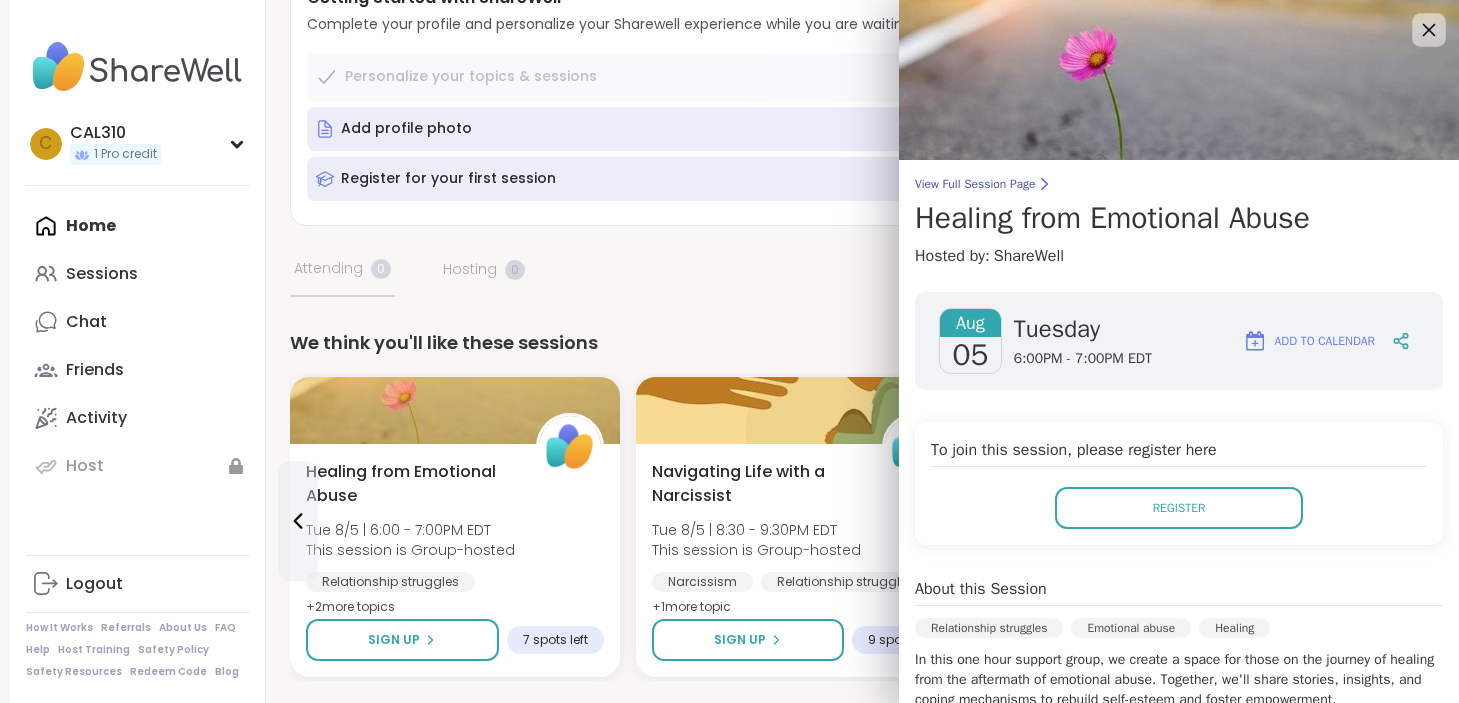 click 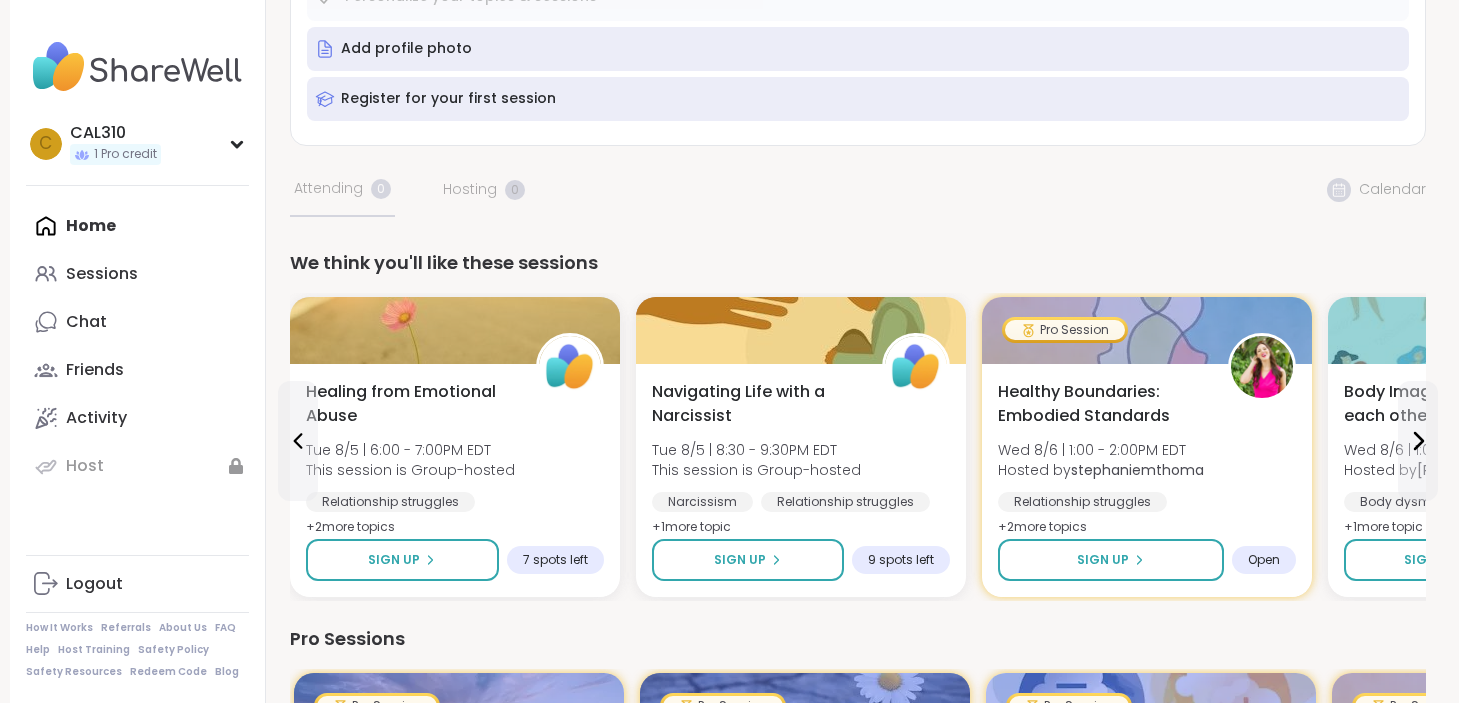 scroll, scrollTop: 259, scrollLeft: 0, axis: vertical 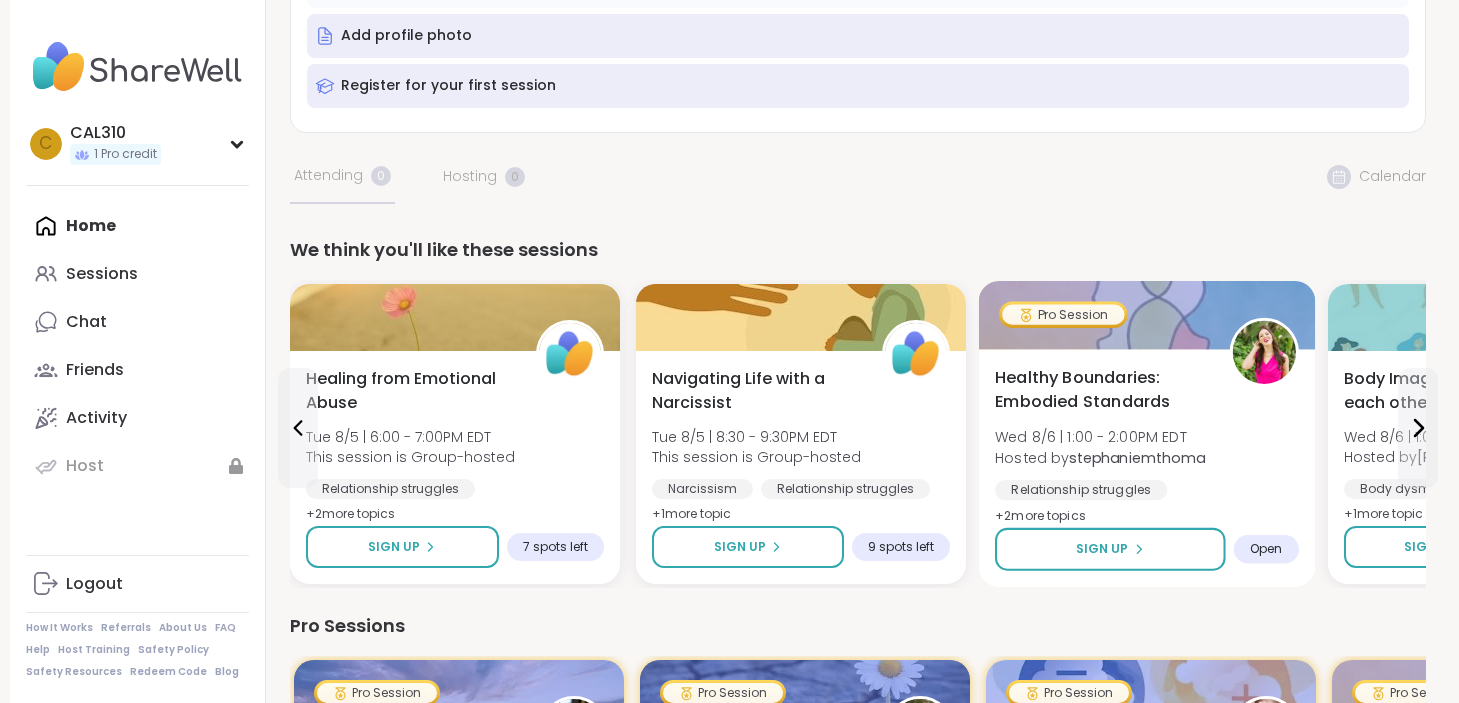 click on "Healthy Boundaries: Embodied Standards" at bounding box center [1101, 390] 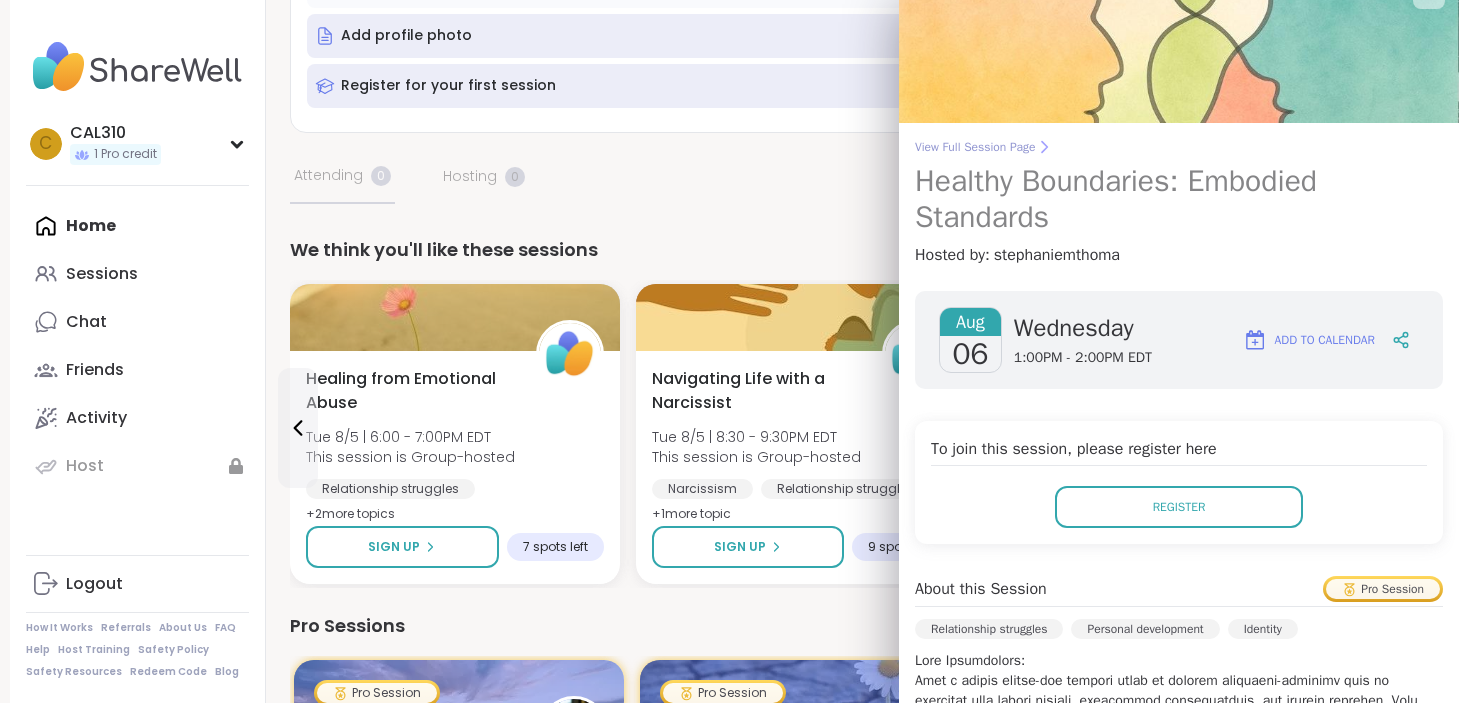 scroll, scrollTop: 0, scrollLeft: 0, axis: both 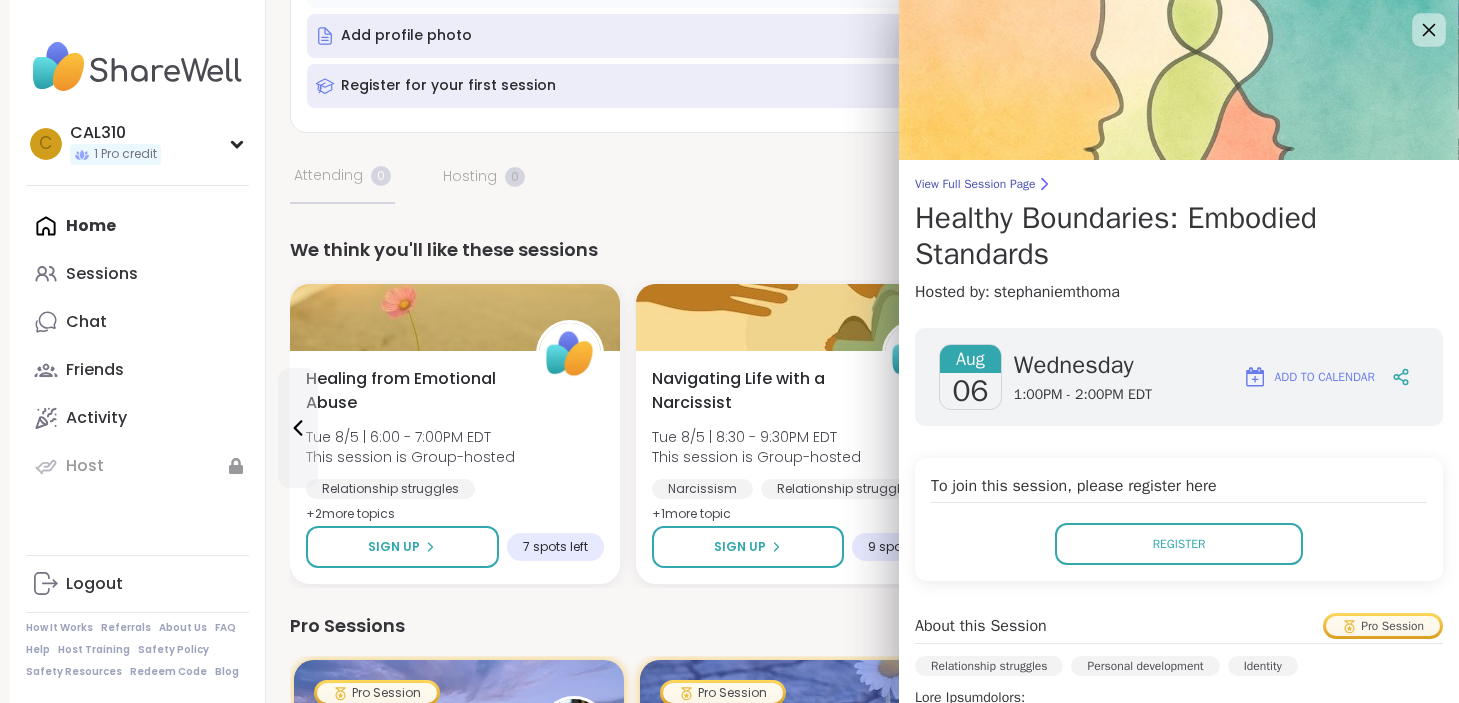 click 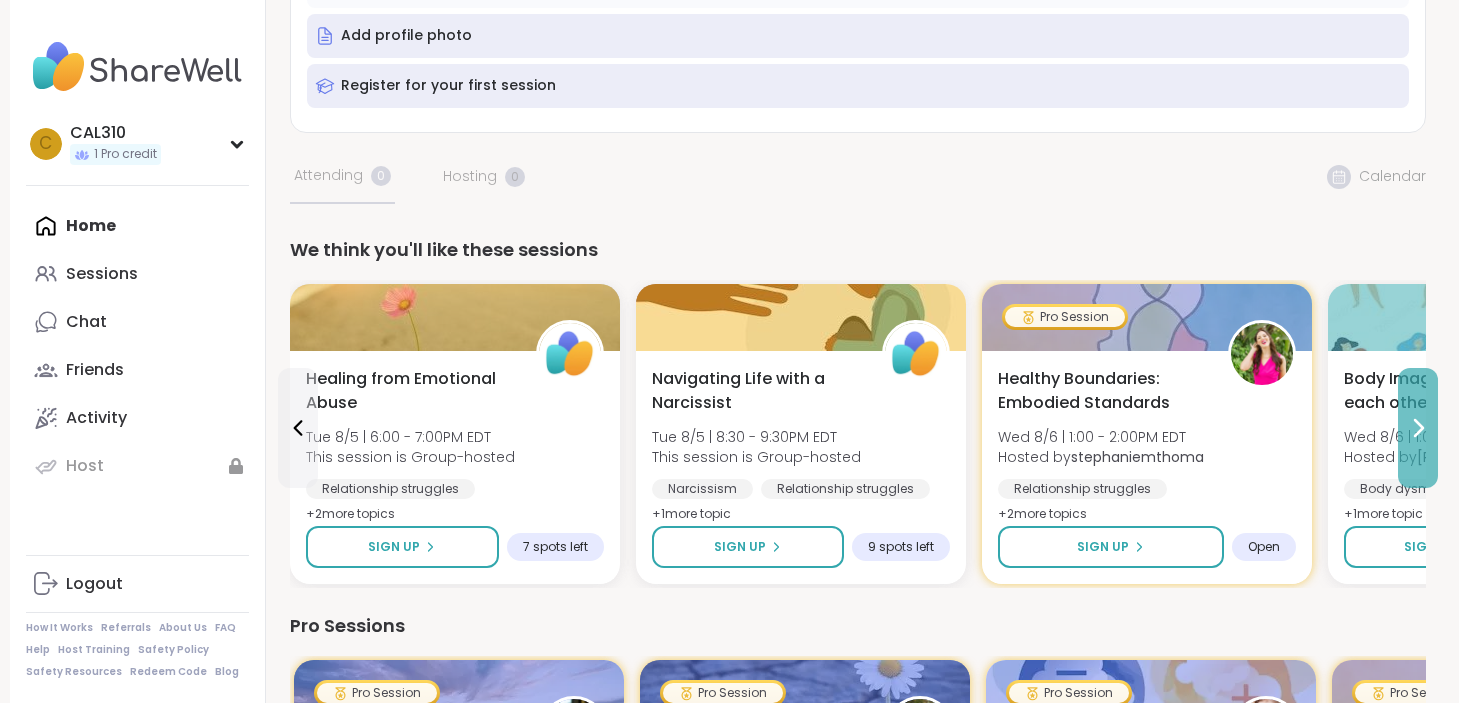 click 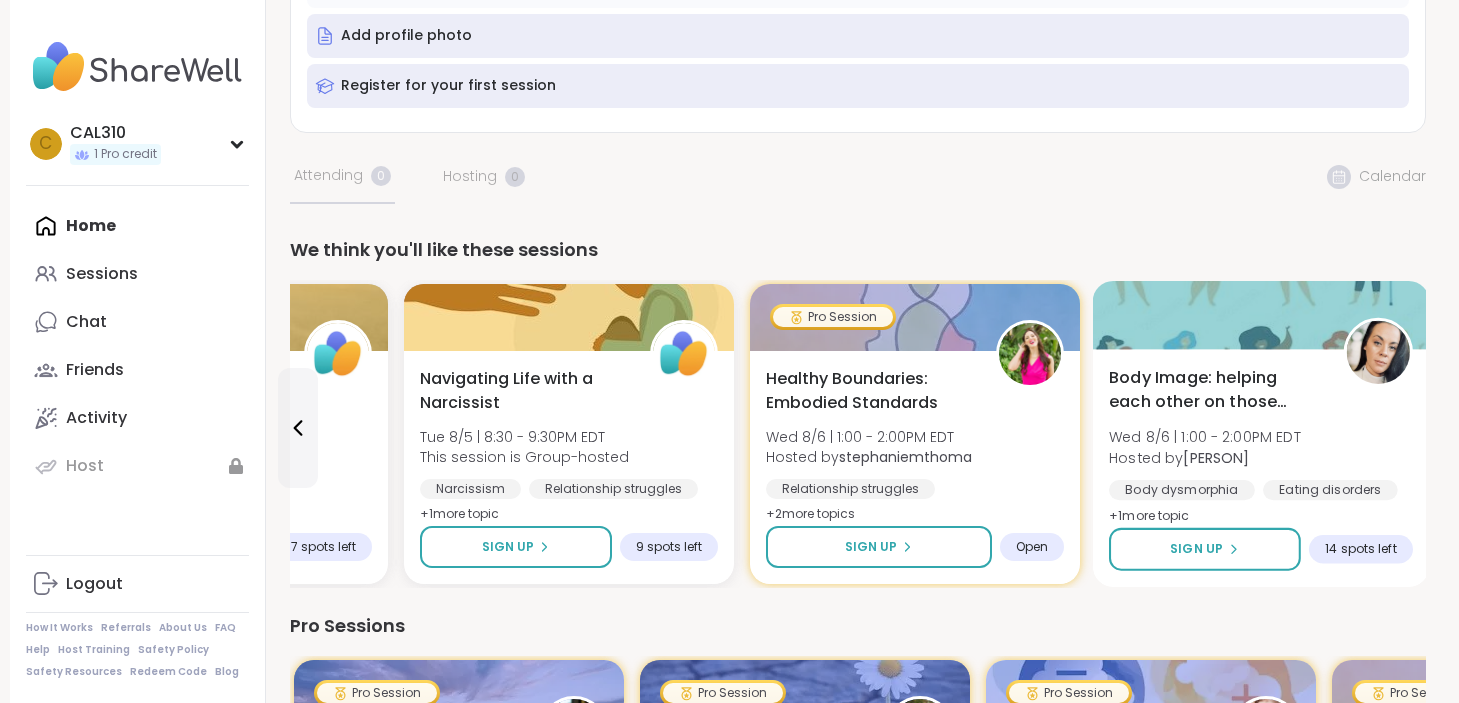 click on "Body Image: helping each other on those days [DAY] [MONTH]/[DAY_NUM] | [TIME] - [TIME] [TIMEZONE] Hosted by [PERSON] Body dysmorphia Eating disorders Body image + 1  more topic" at bounding box center [1261, 447] 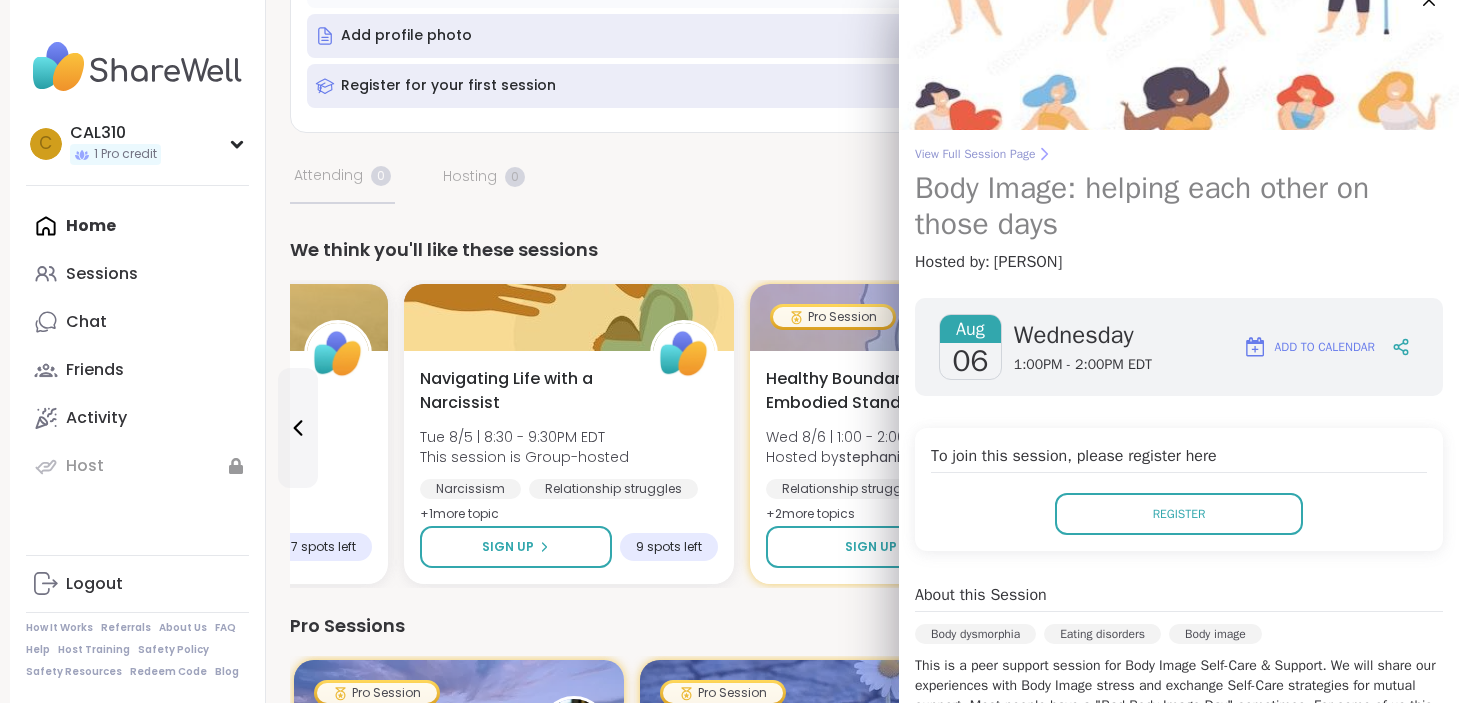scroll, scrollTop: 14, scrollLeft: 0, axis: vertical 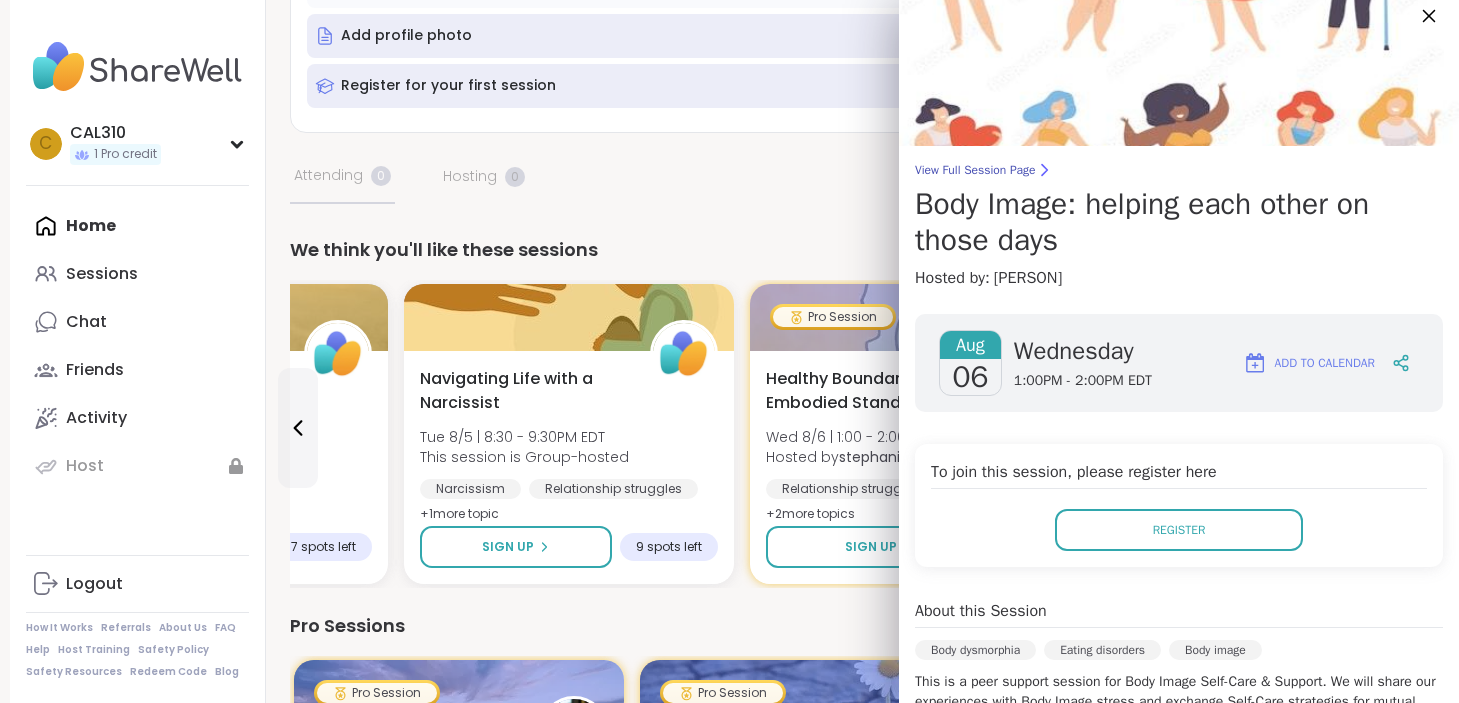 click 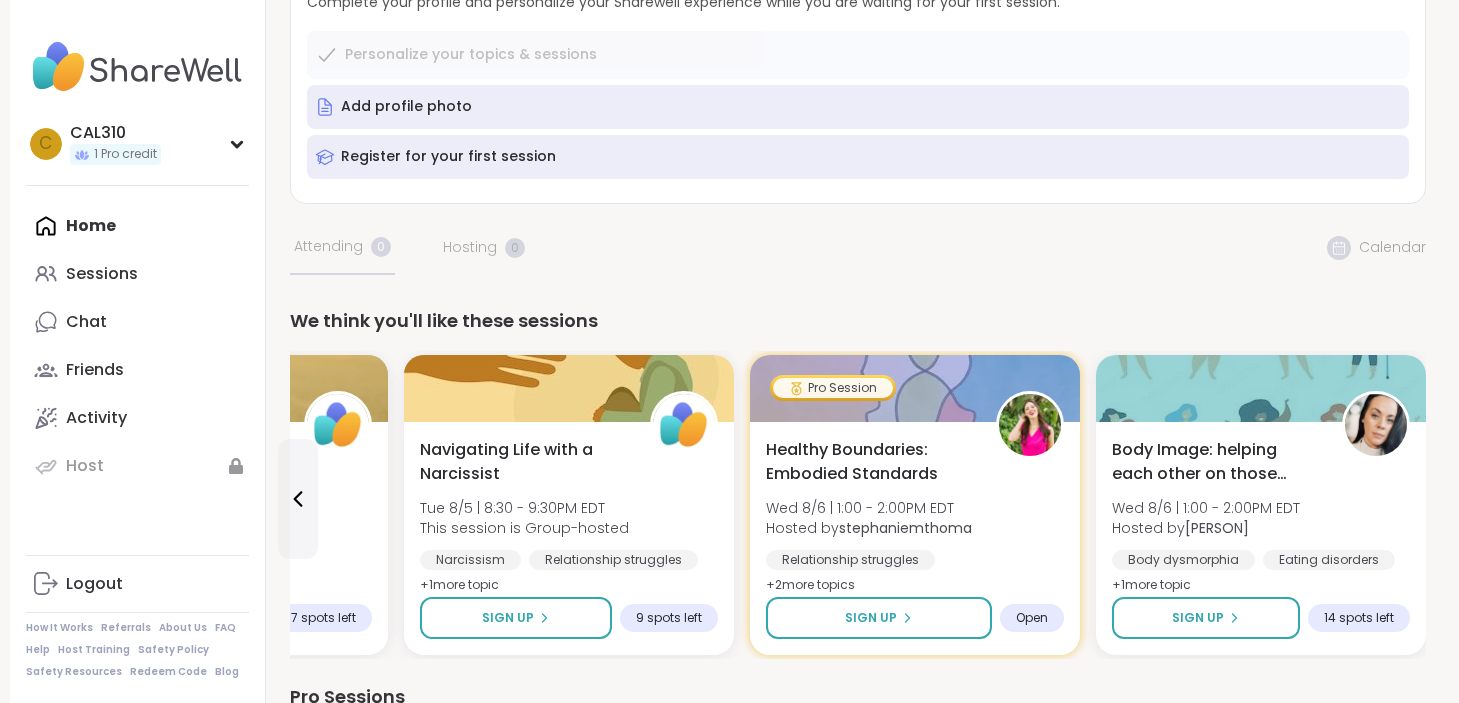 scroll, scrollTop: 0, scrollLeft: 0, axis: both 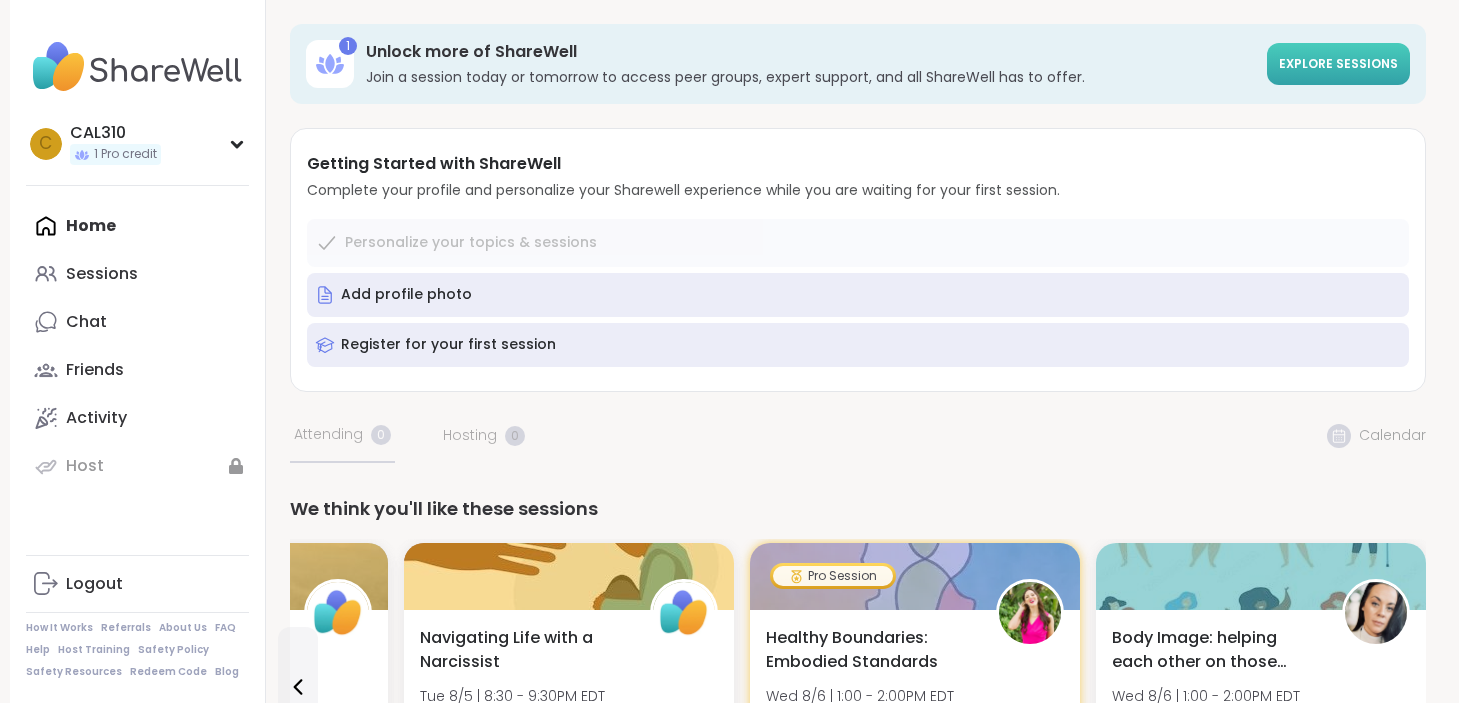 click on "Explore sessions" at bounding box center [1338, 63] 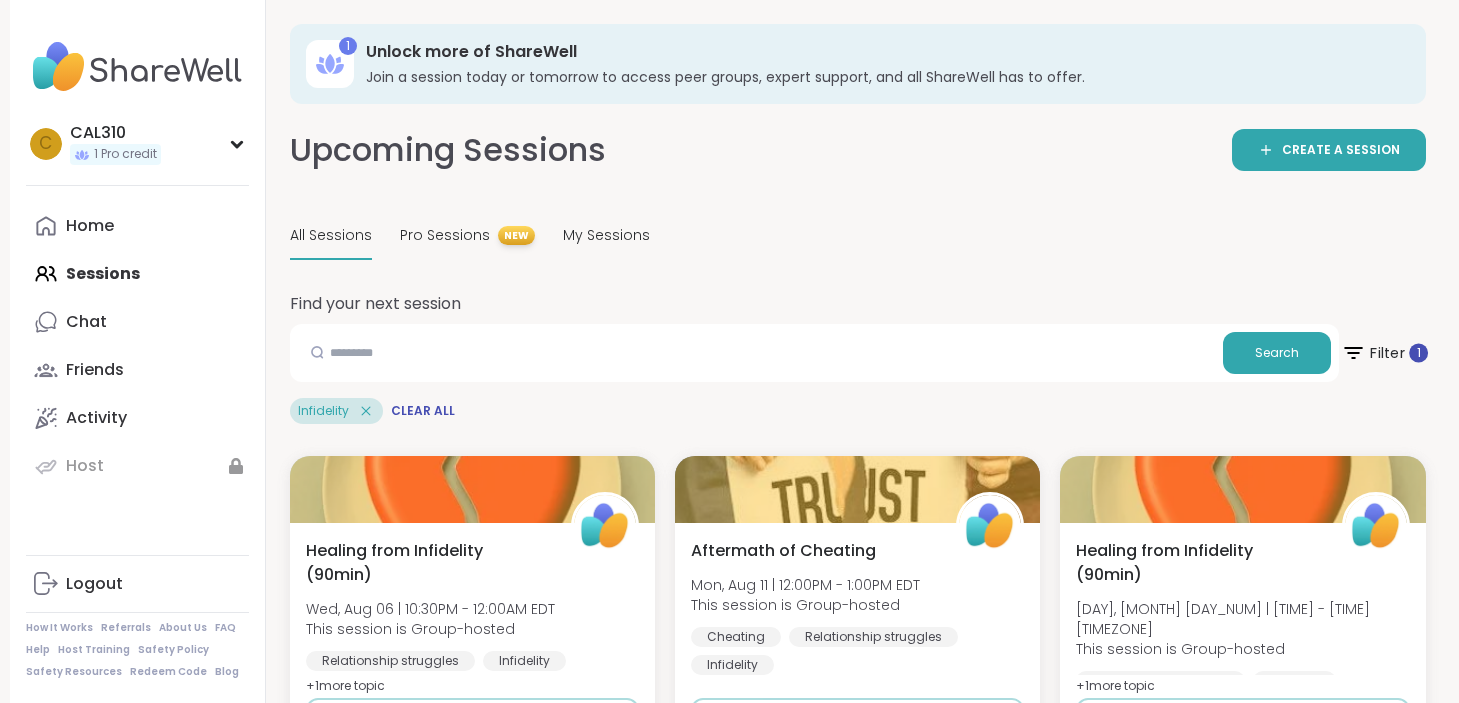 click on "Filter   1" at bounding box center [1383, 353] 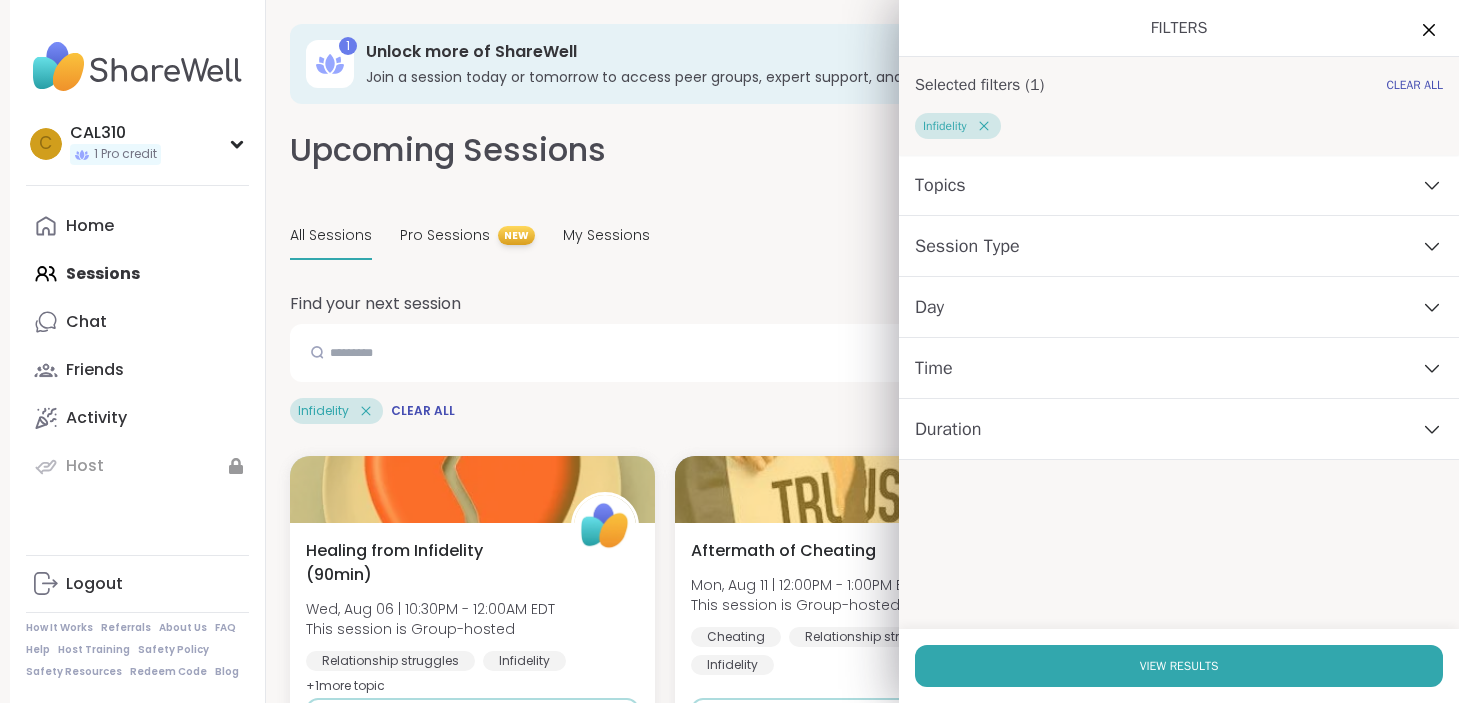 click on "Topics" at bounding box center (940, 185) 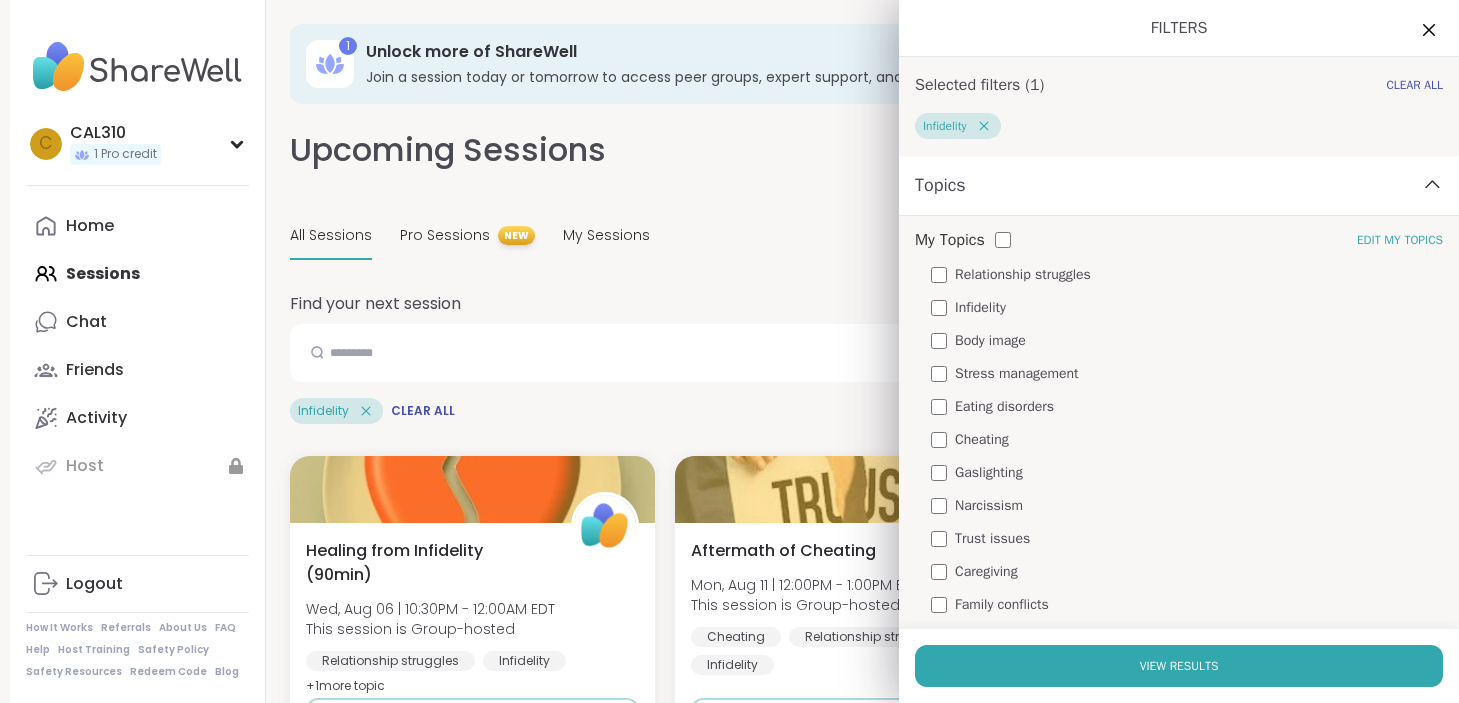 scroll, scrollTop: 11, scrollLeft: 0, axis: vertical 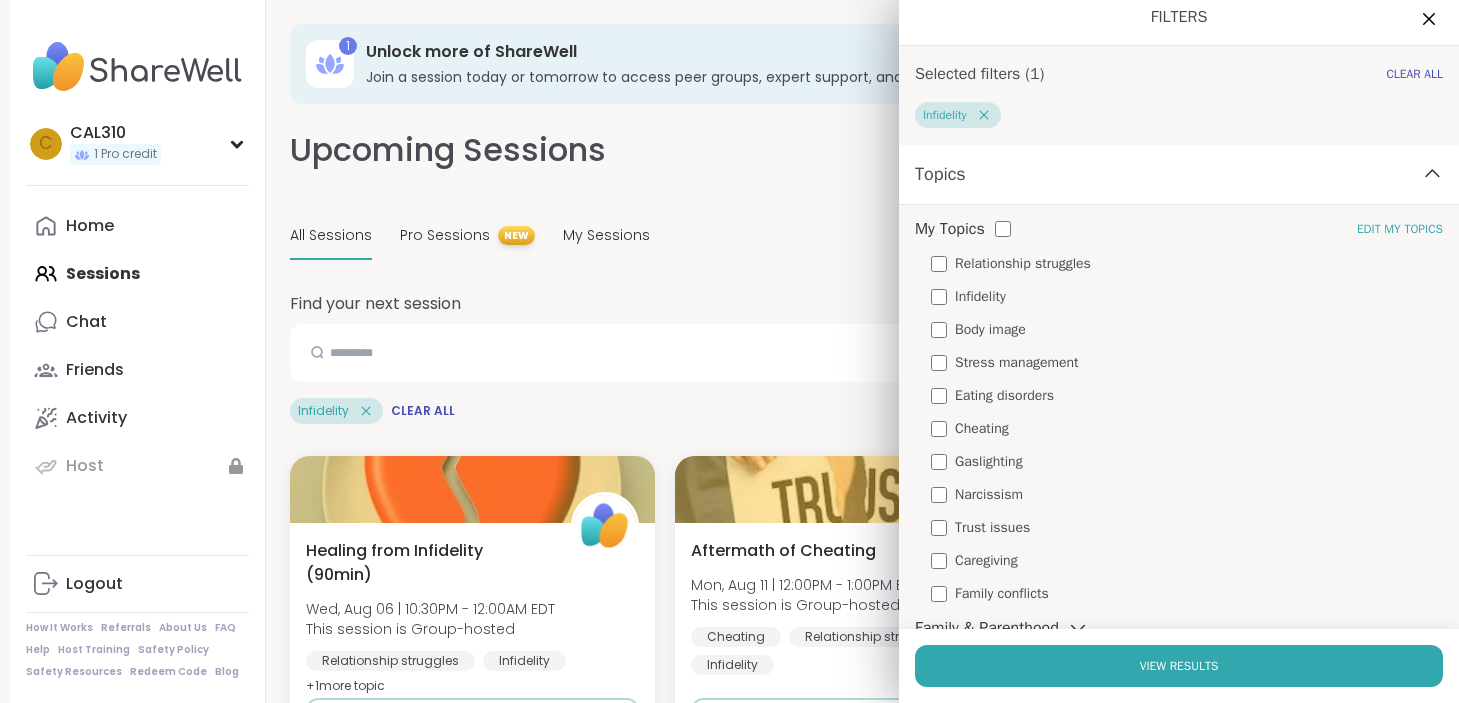click on "Infidelity" at bounding box center (1179, 296) 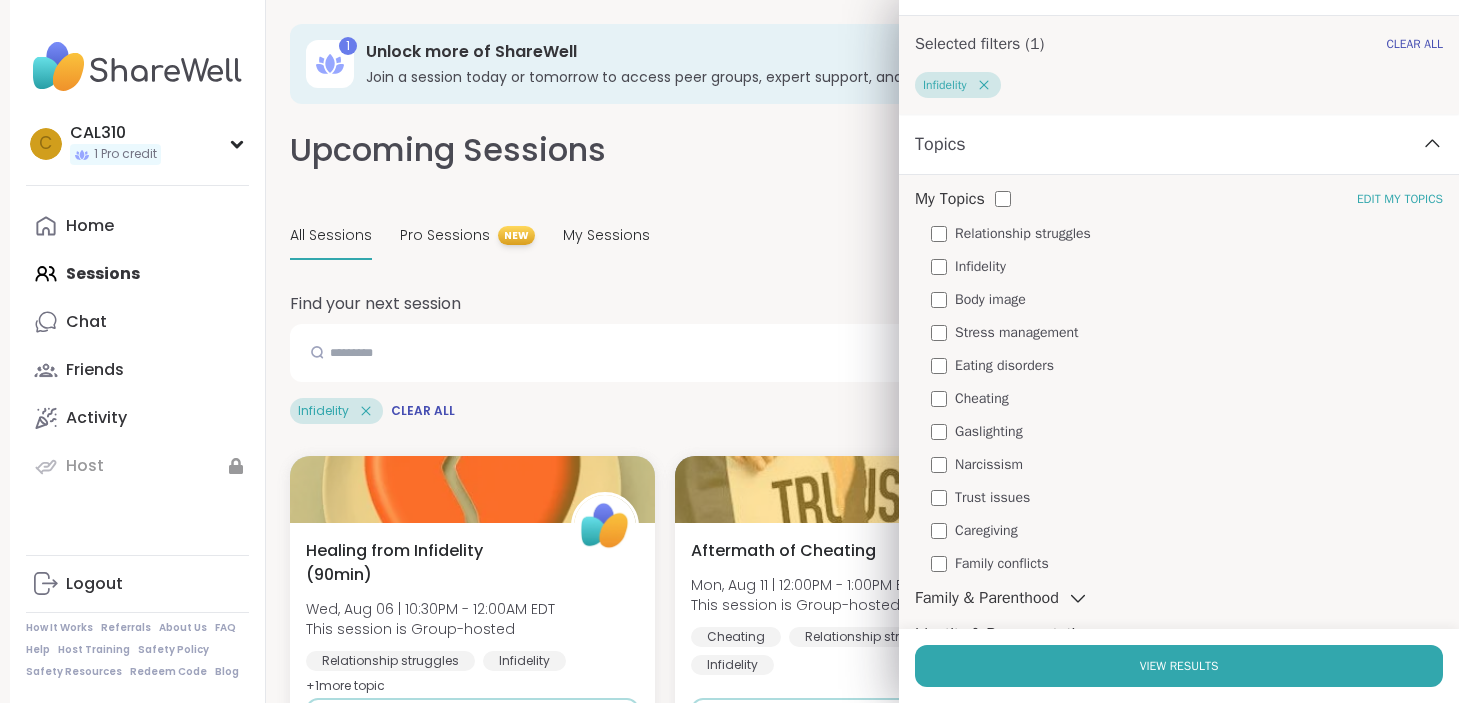 scroll, scrollTop: 43, scrollLeft: 0, axis: vertical 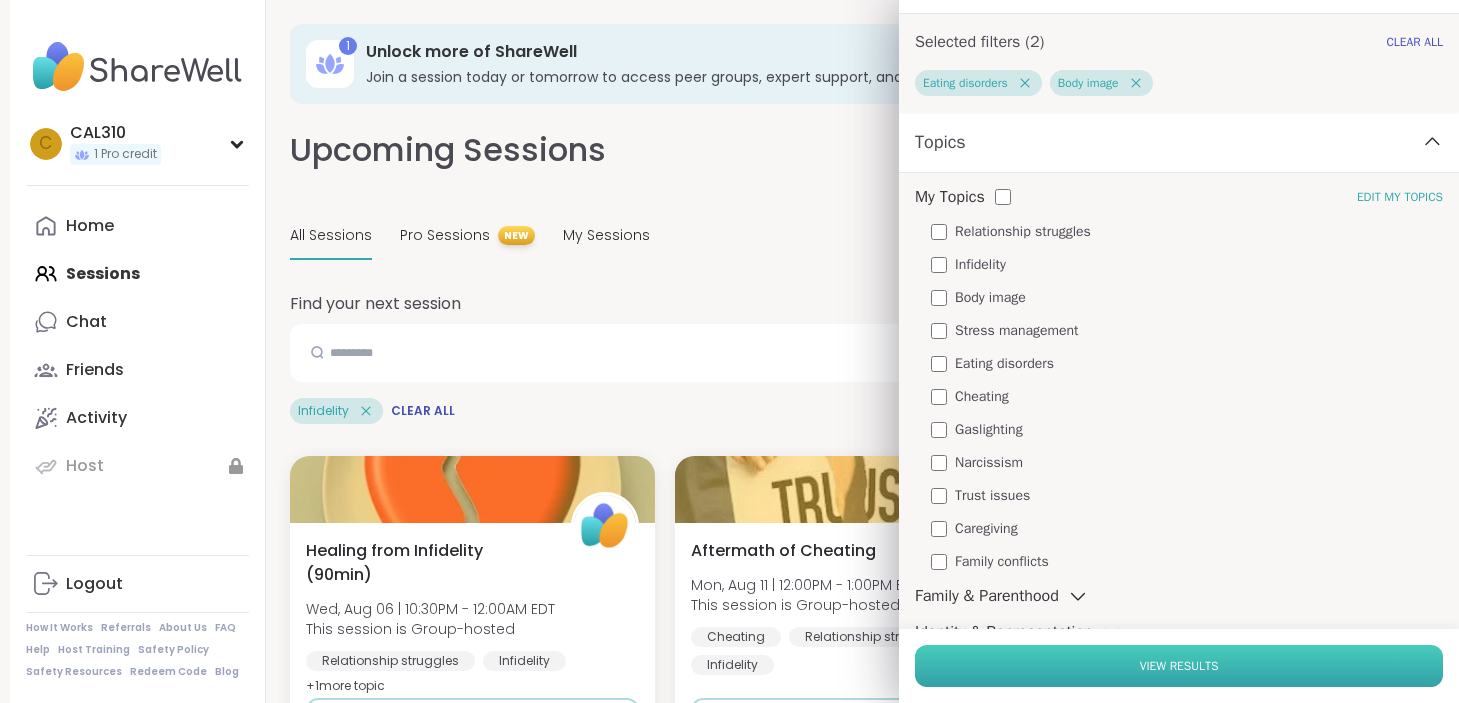 click on "View Results" at bounding box center (1179, 666) 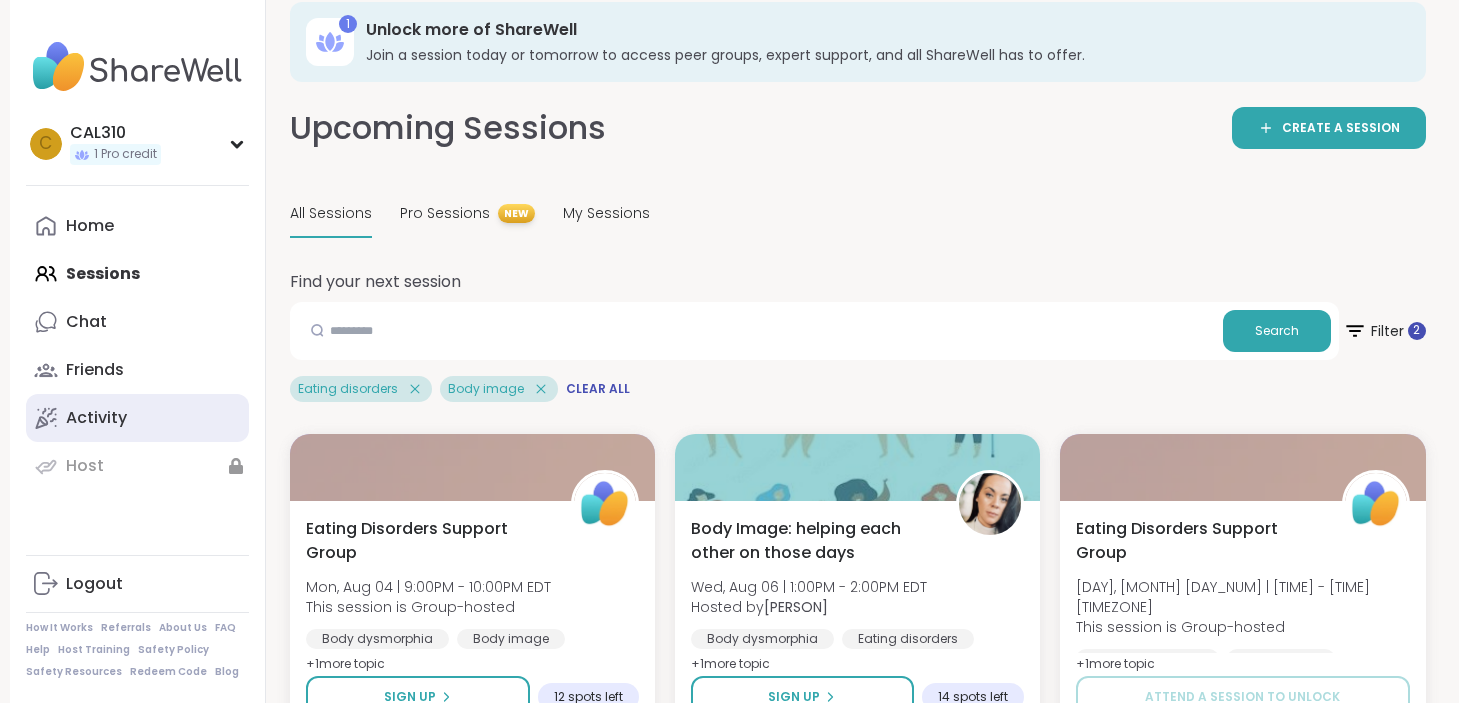 scroll, scrollTop: 52, scrollLeft: 0, axis: vertical 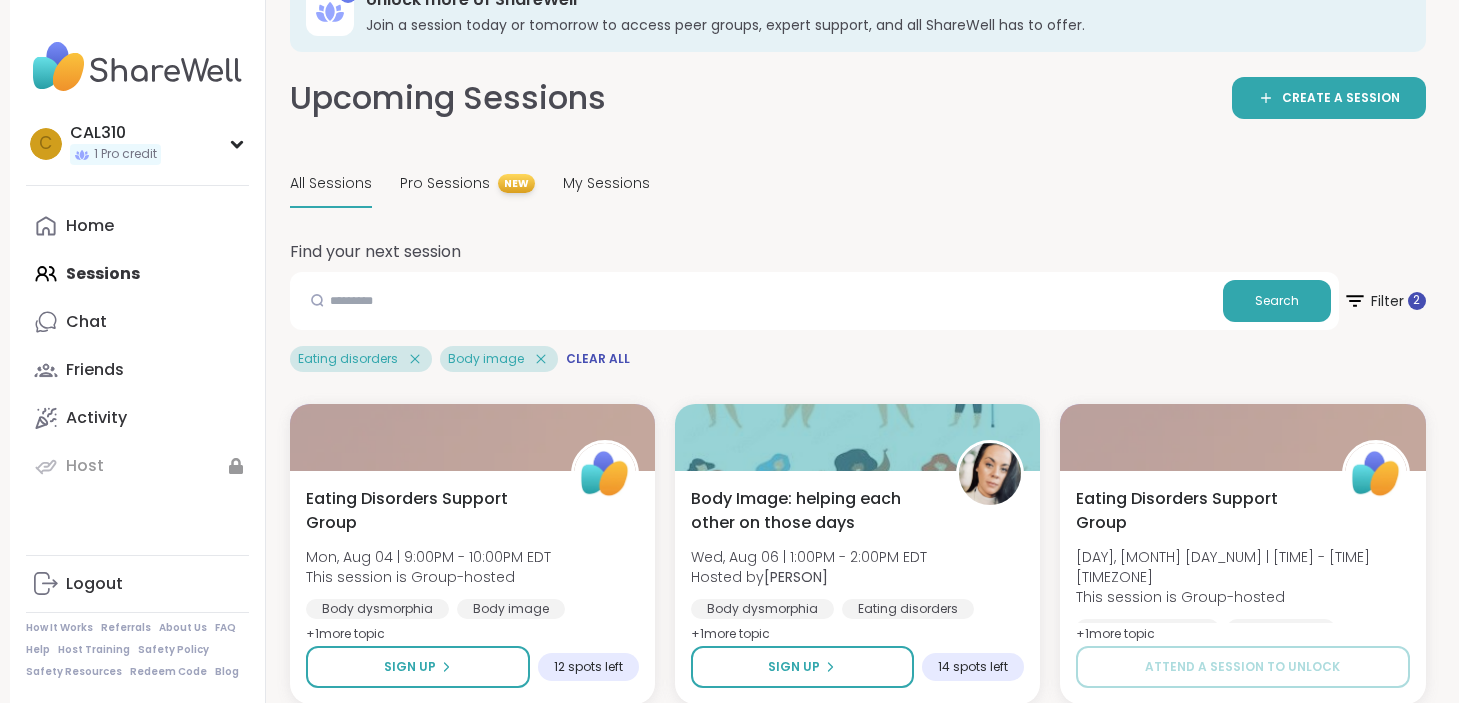 click at bounding box center (137, 67) 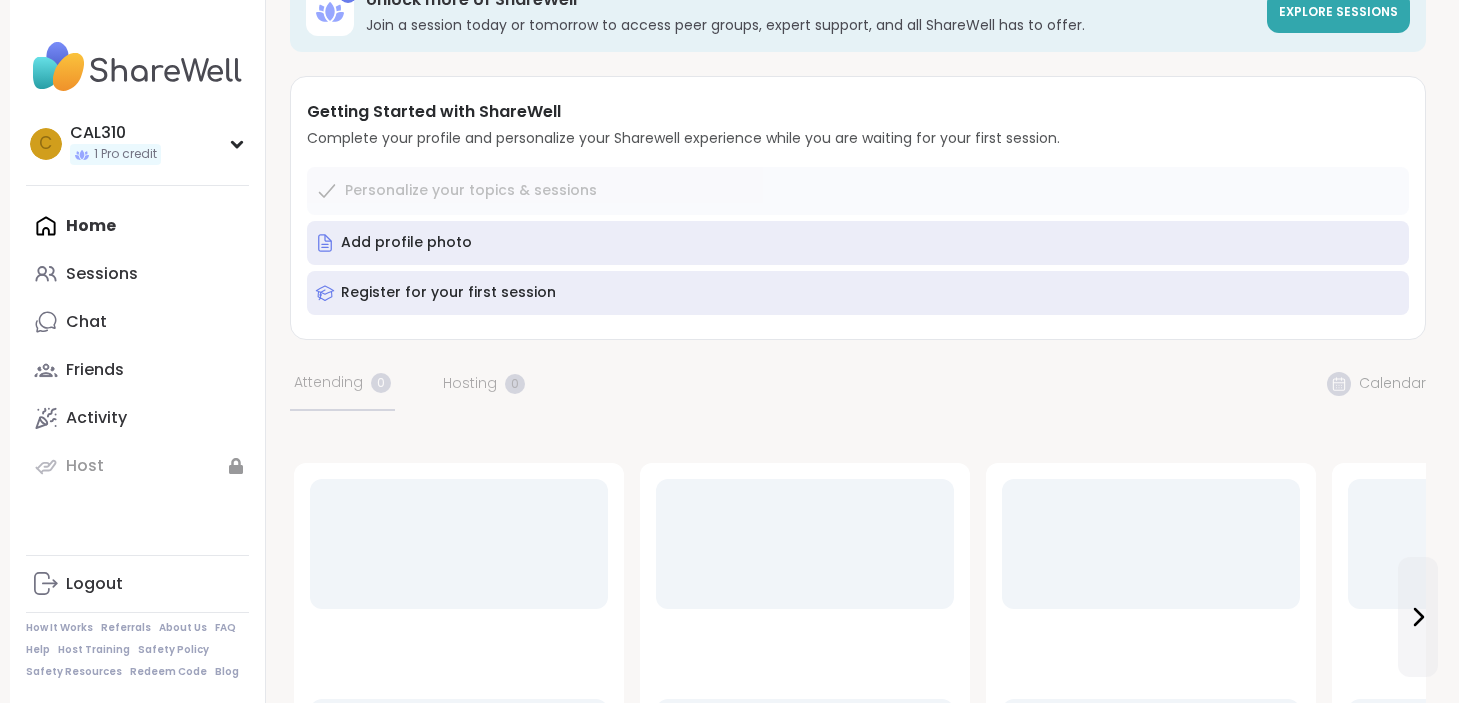 scroll, scrollTop: 0, scrollLeft: 0, axis: both 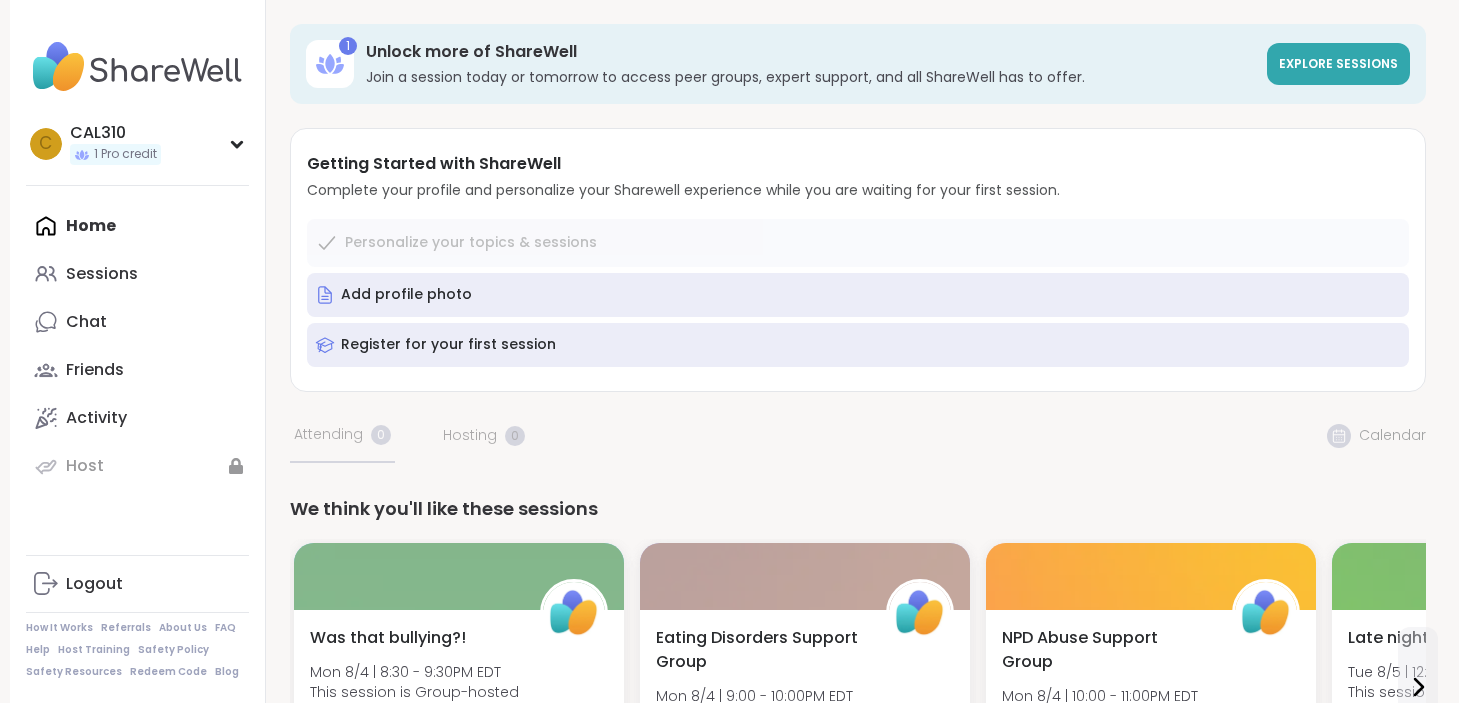 click at bounding box center (137, 67) 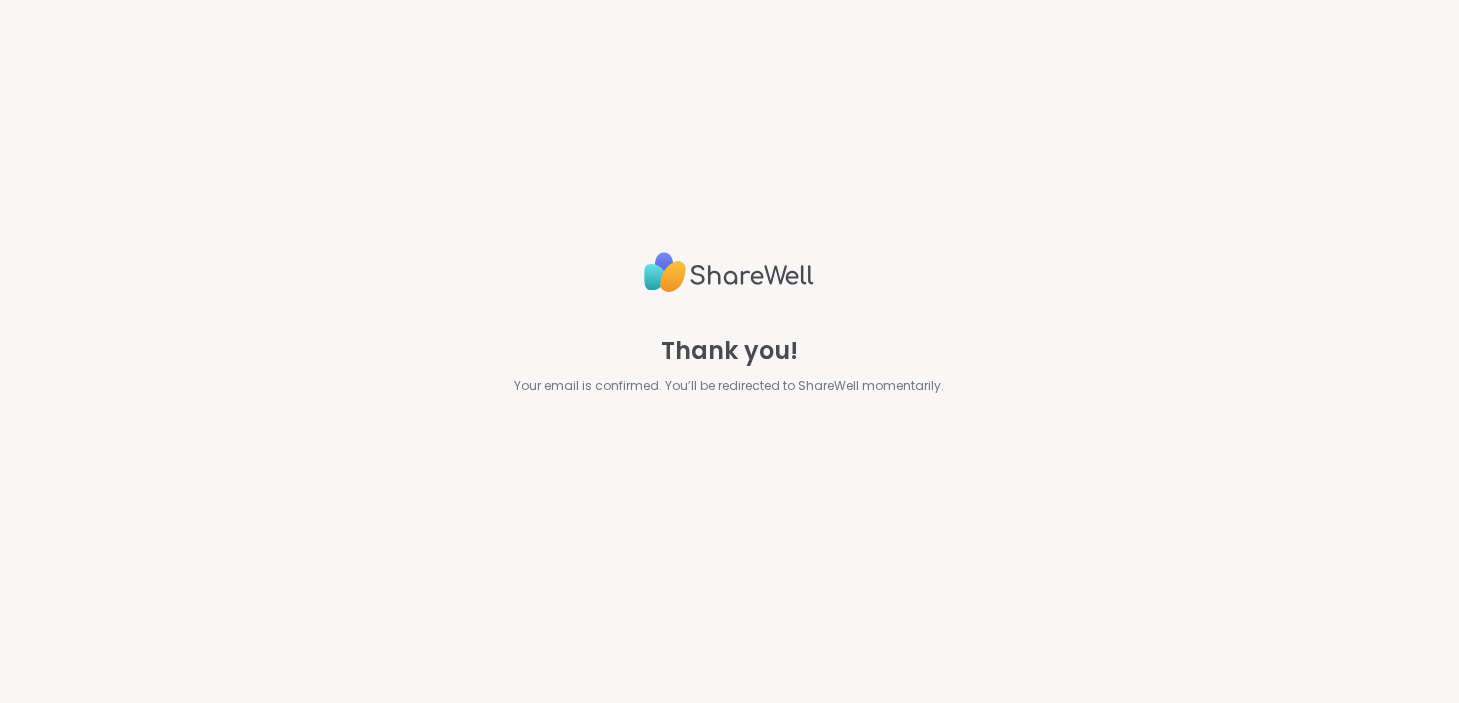 scroll, scrollTop: 0, scrollLeft: 0, axis: both 